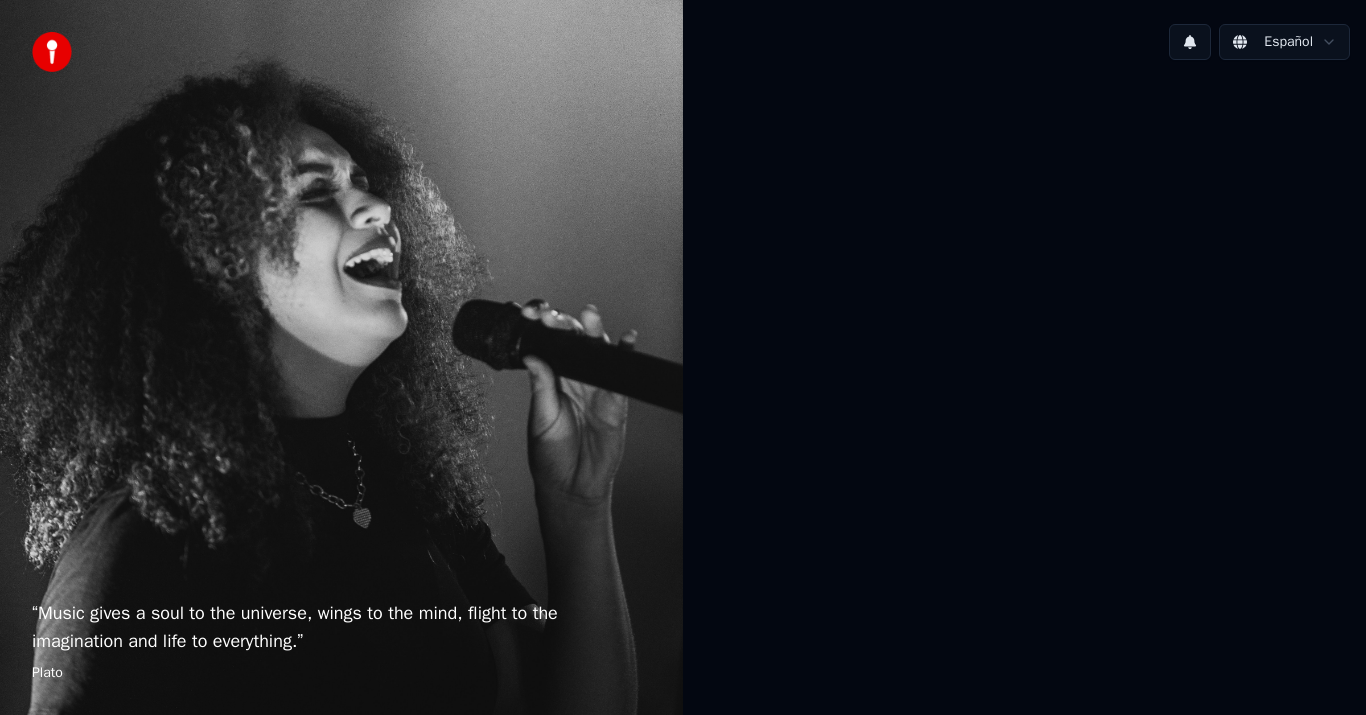 scroll, scrollTop: 0, scrollLeft: 0, axis: both 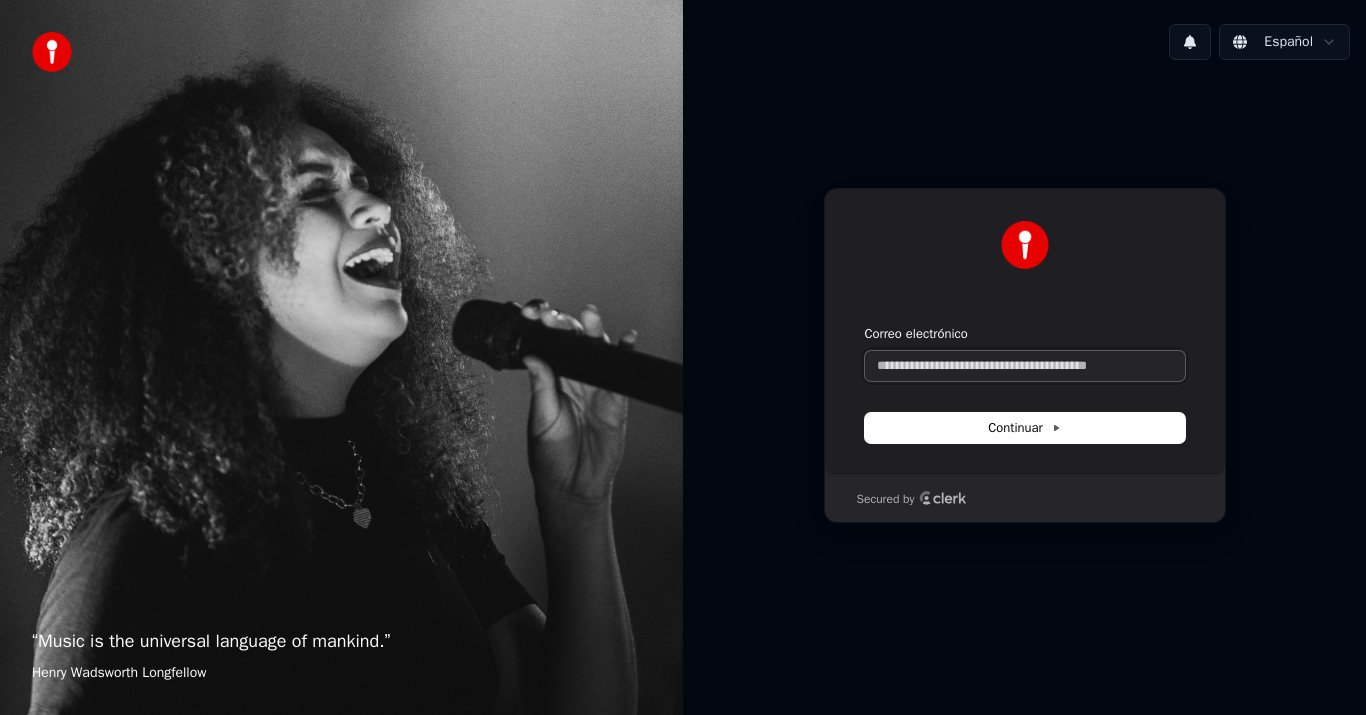 click on "Correo electrónico" at bounding box center [1025, 366] 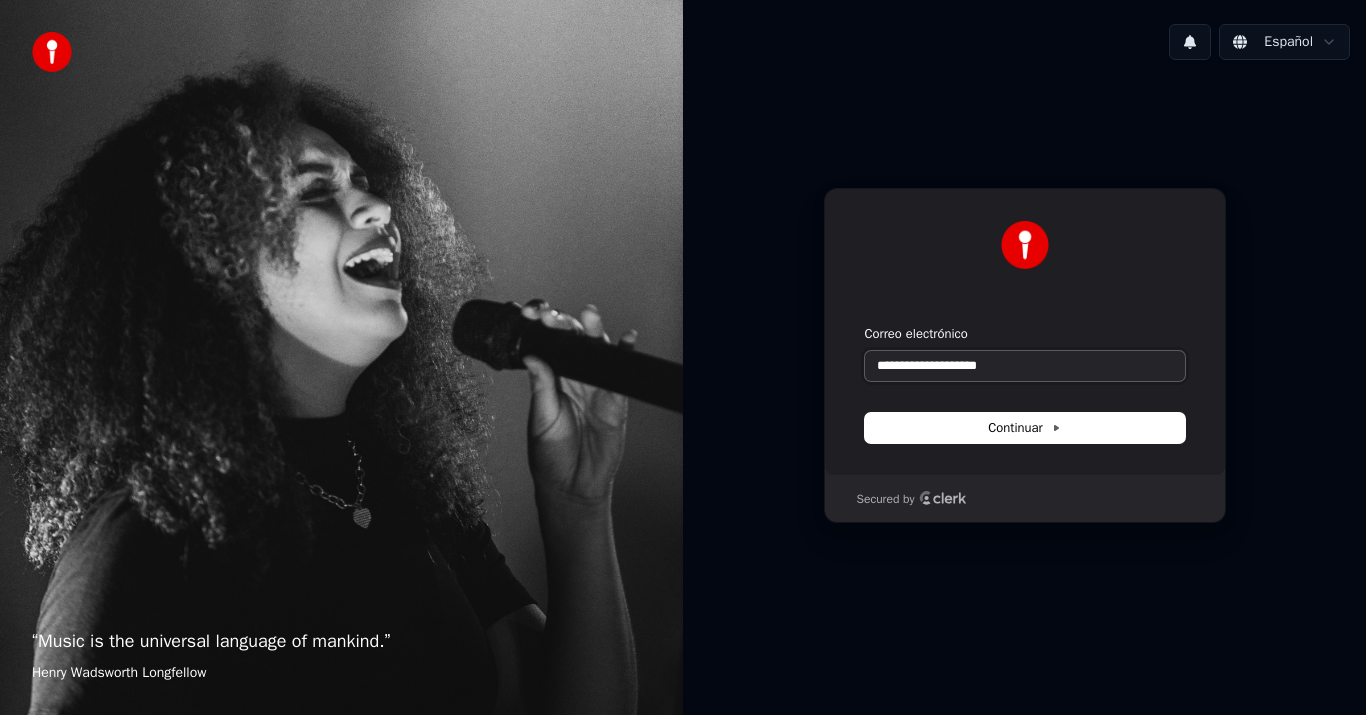 click at bounding box center [865, 325] 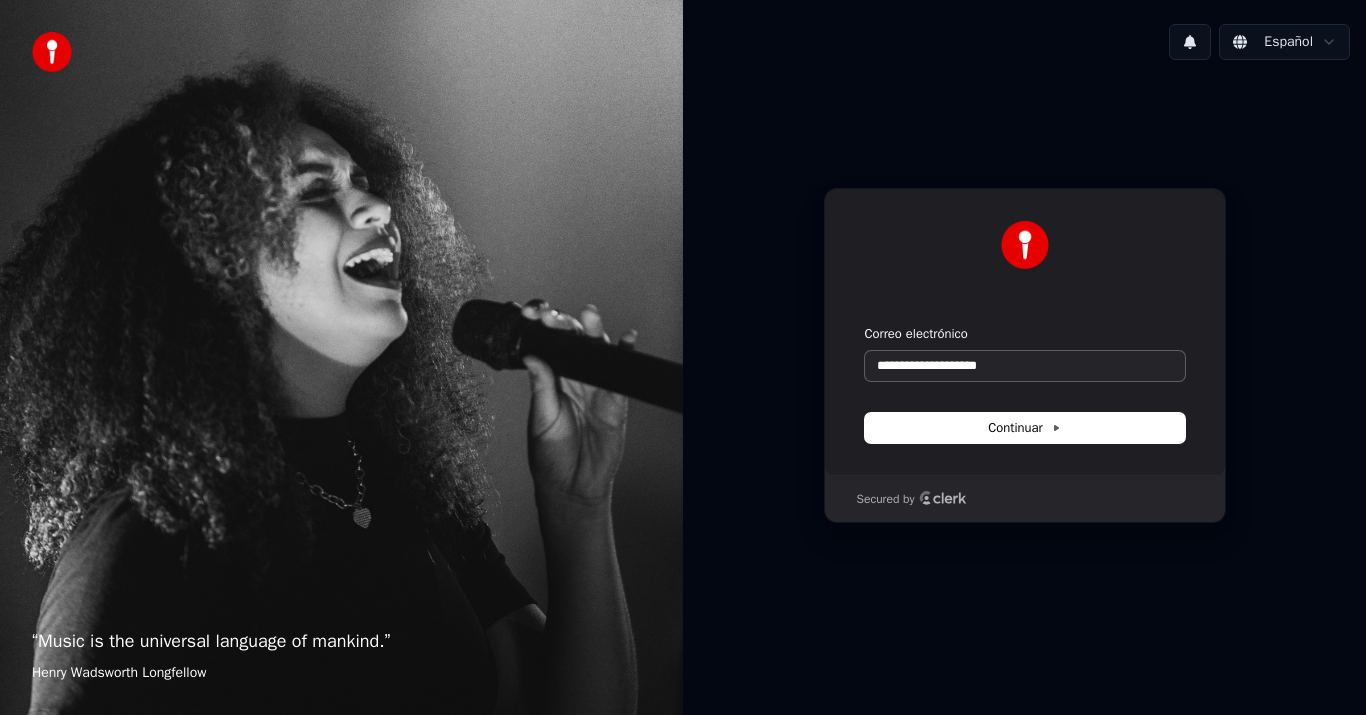 type on "**********" 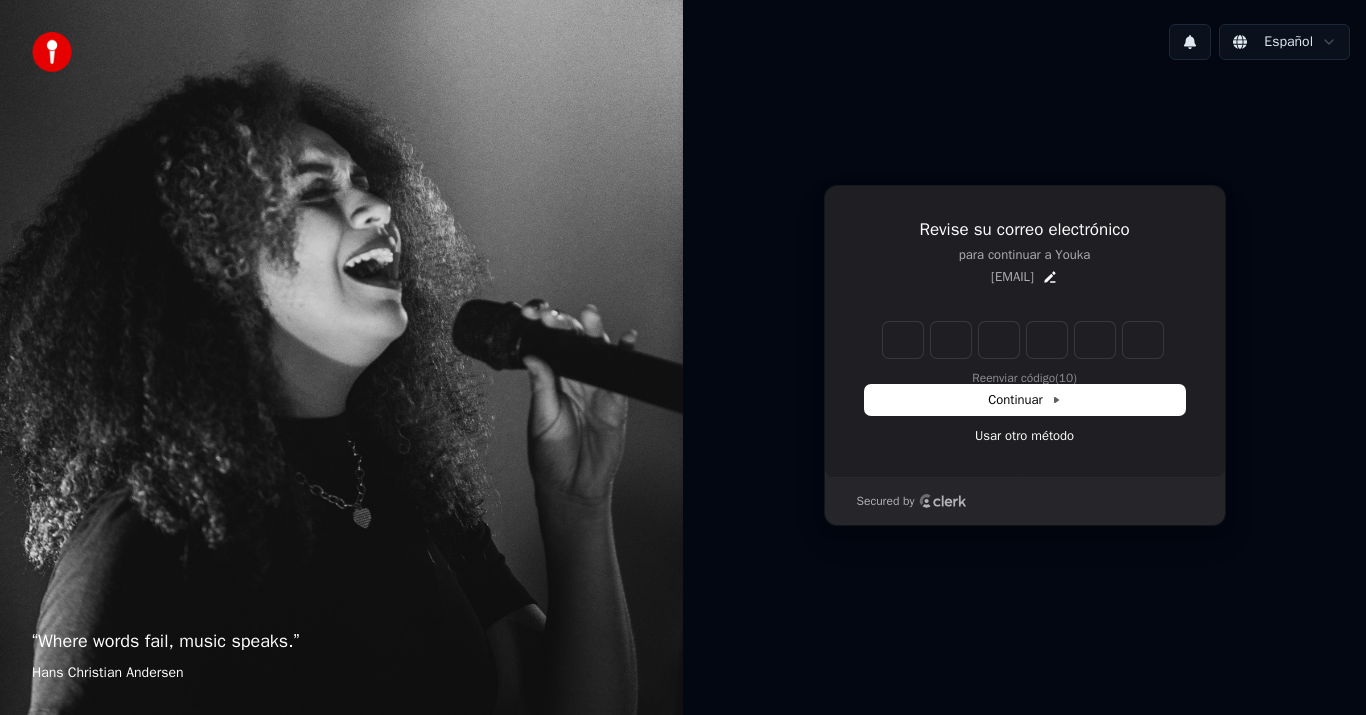 type on "*" 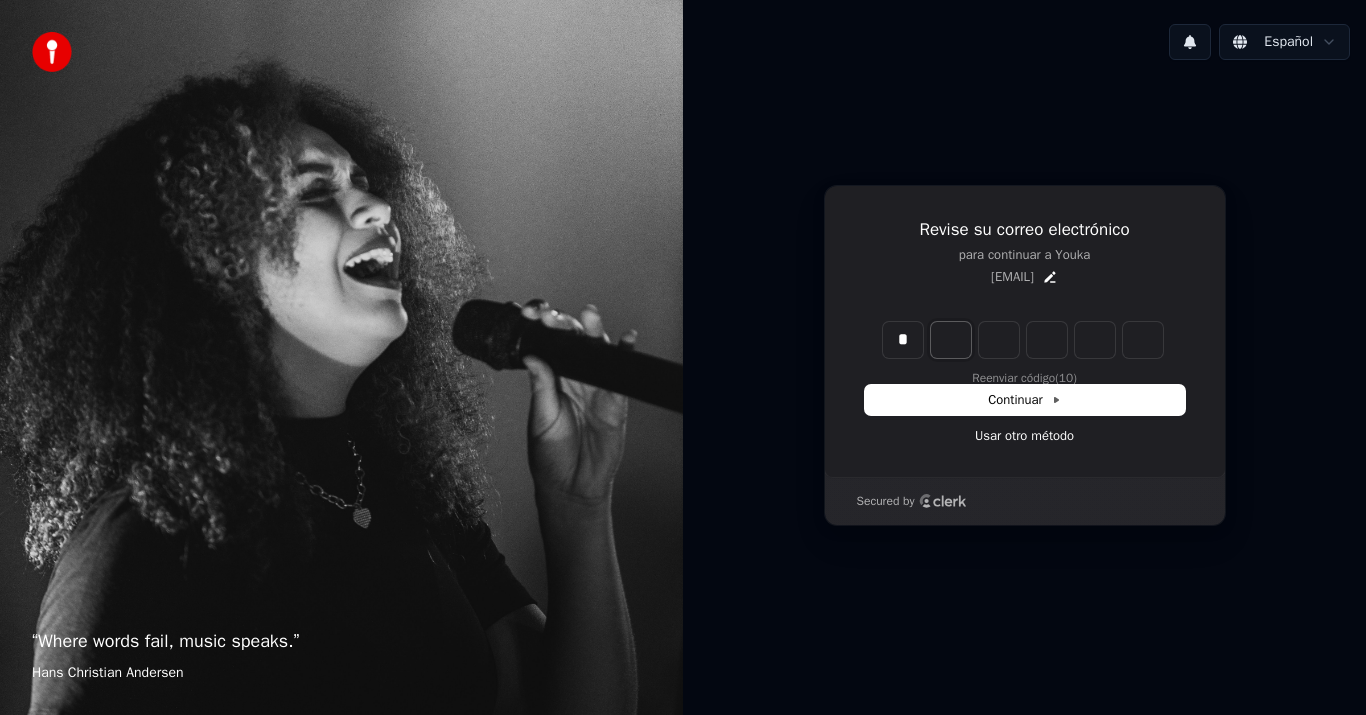 type on "*" 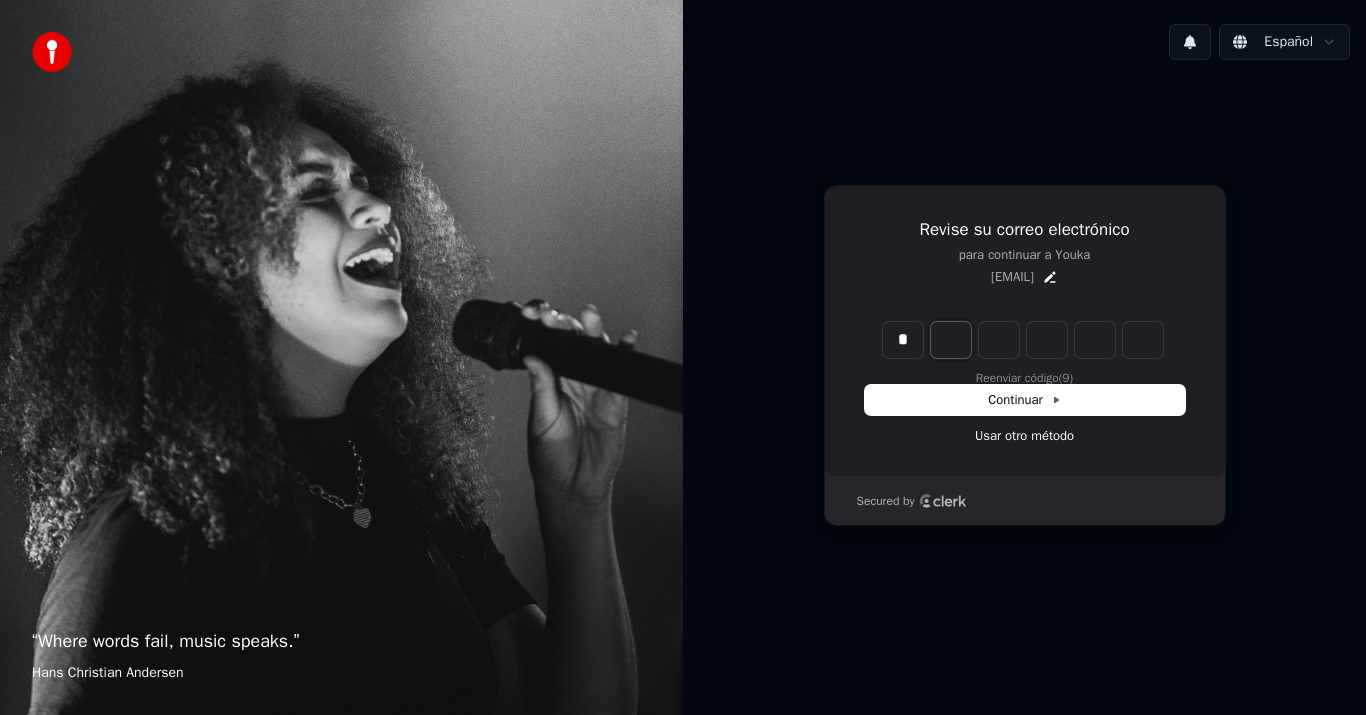 type on "*" 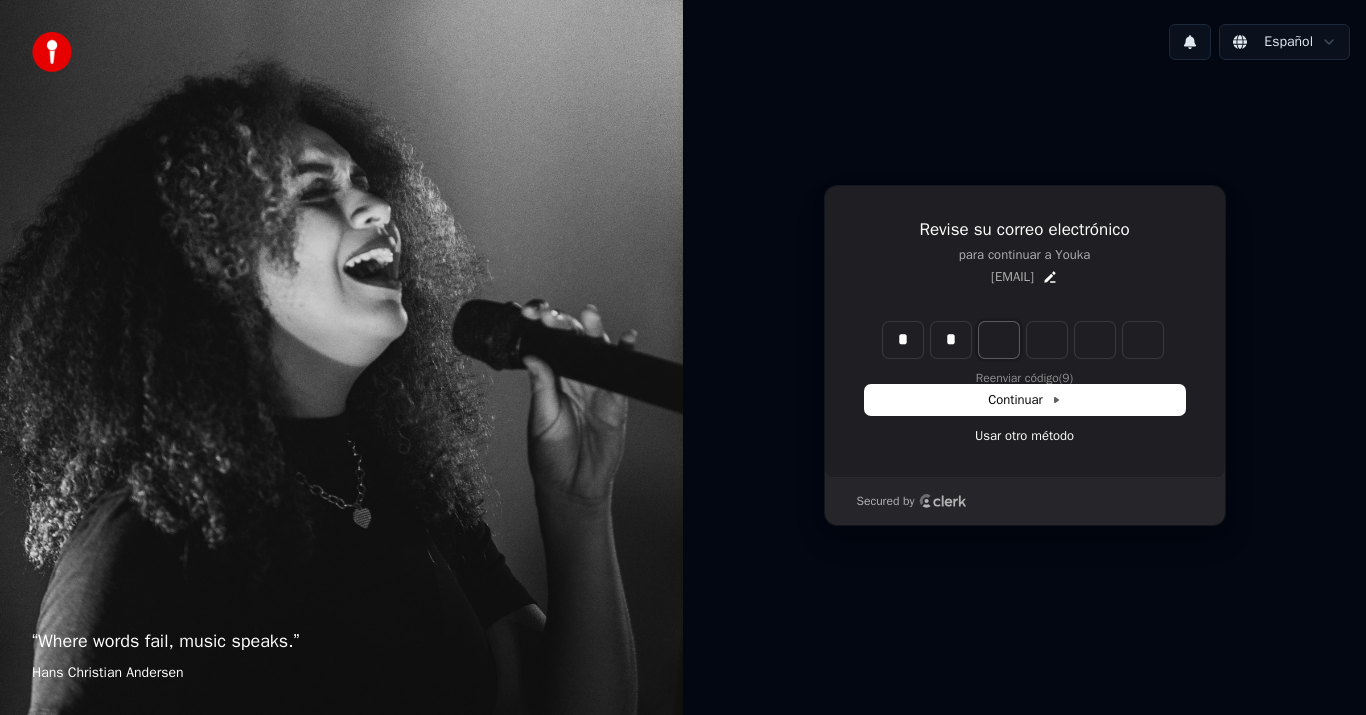 type on "**" 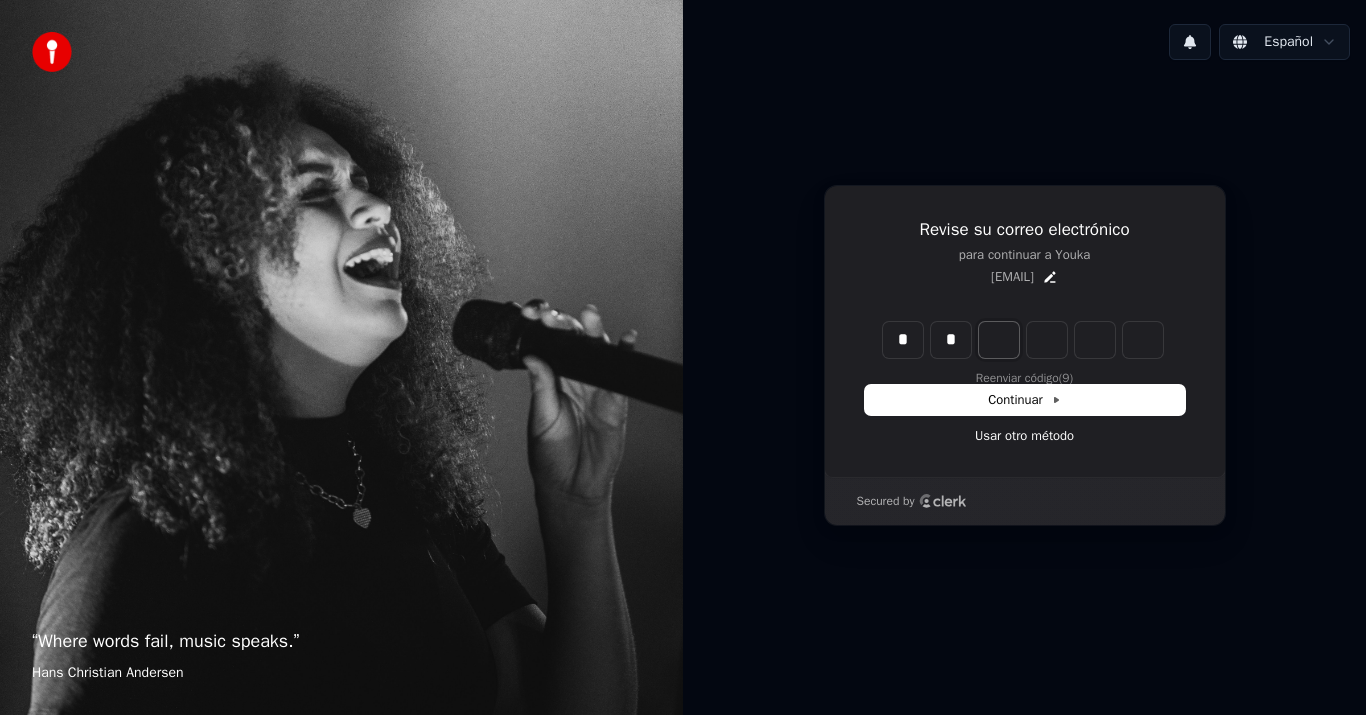 type on "*" 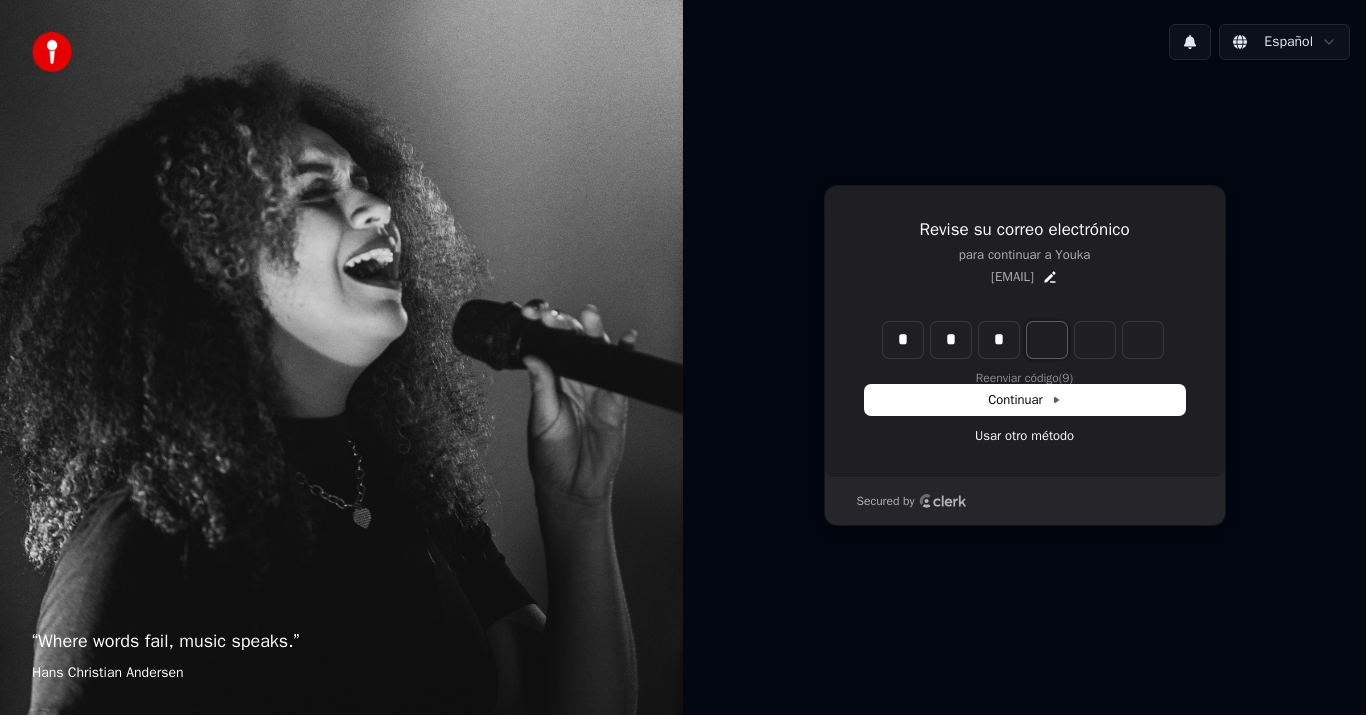 type on "***" 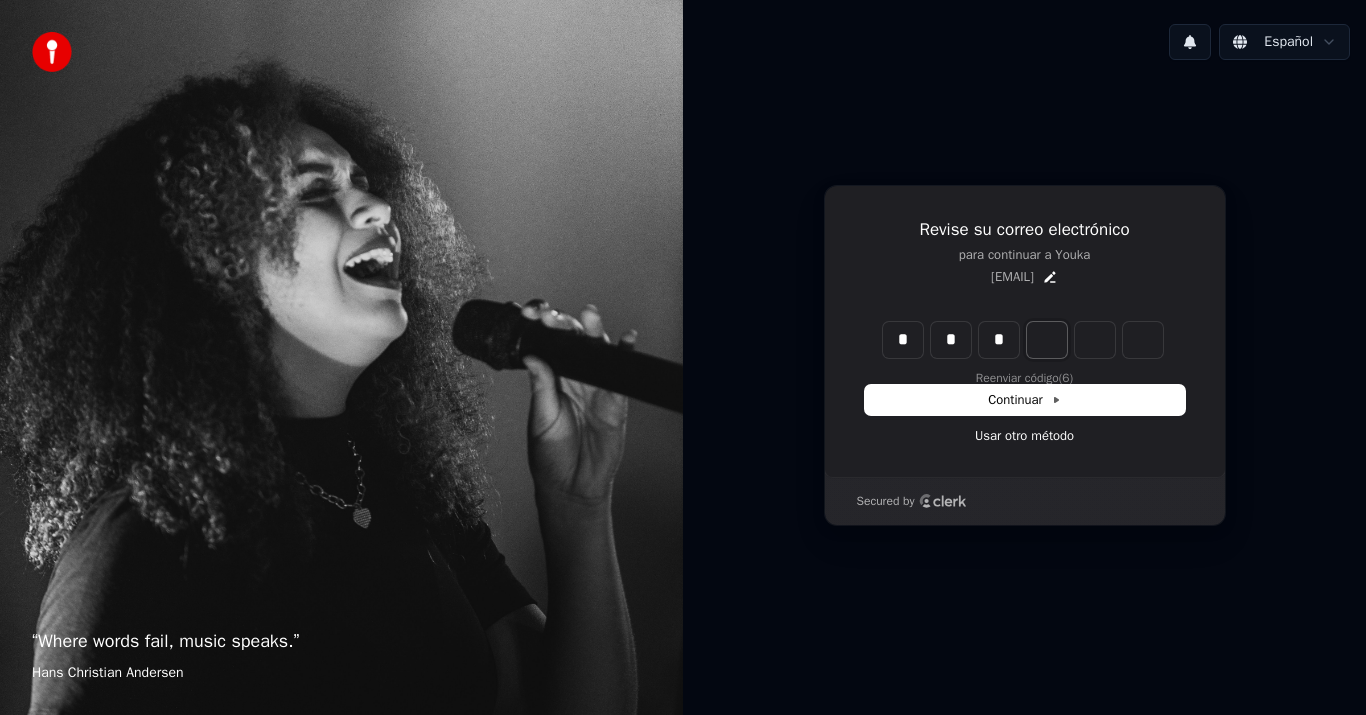 type on "*" 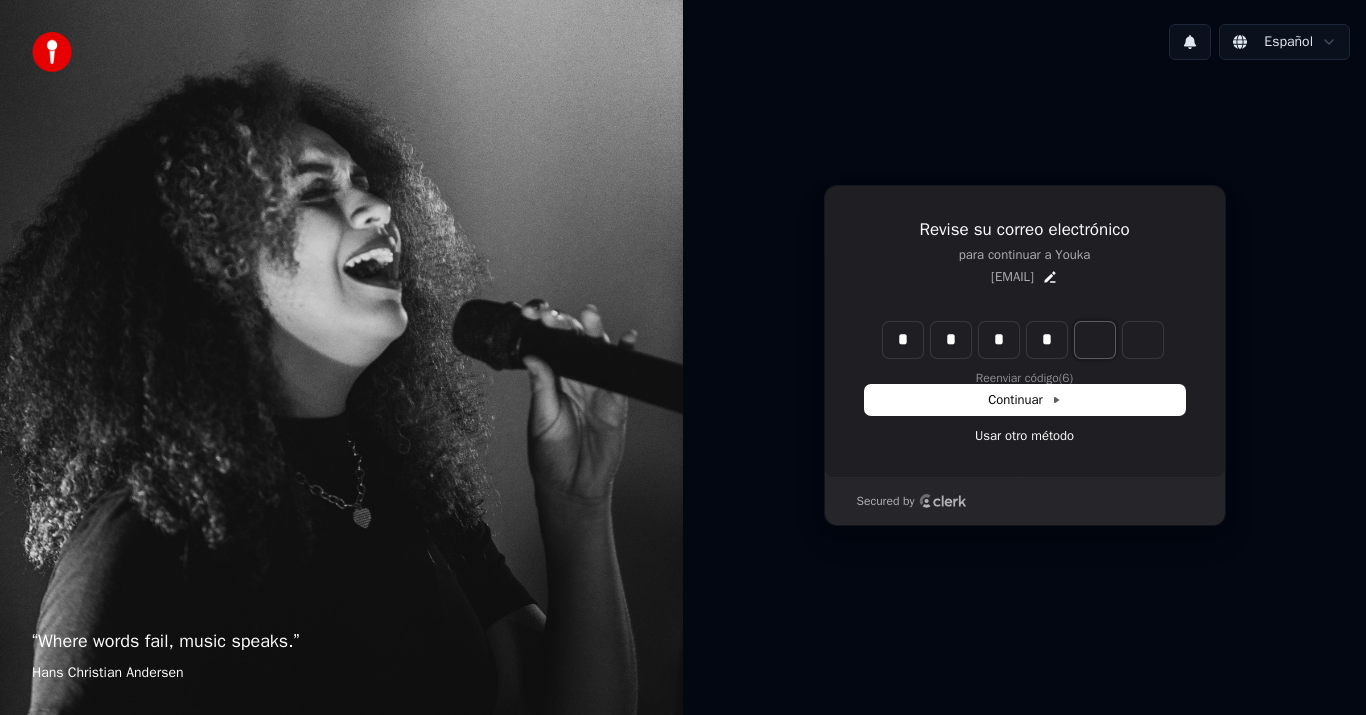 type on "****" 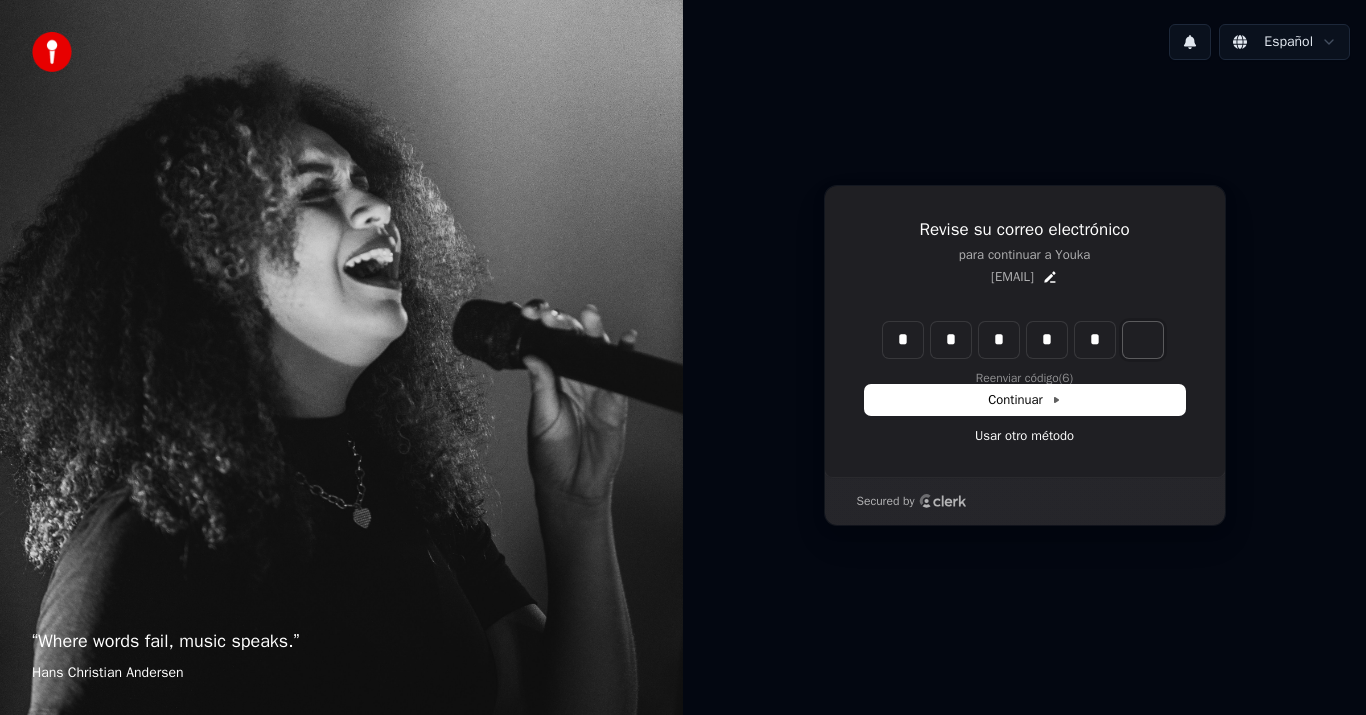 type on "******" 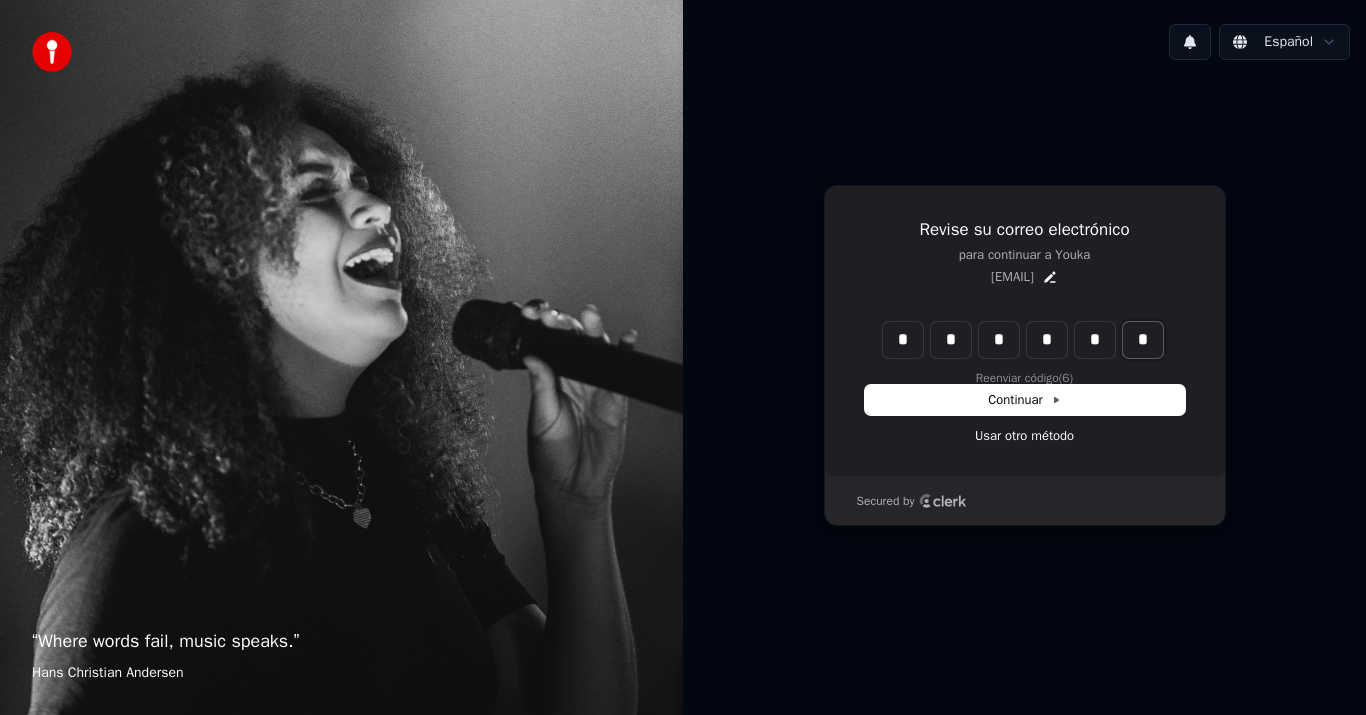 type on "*" 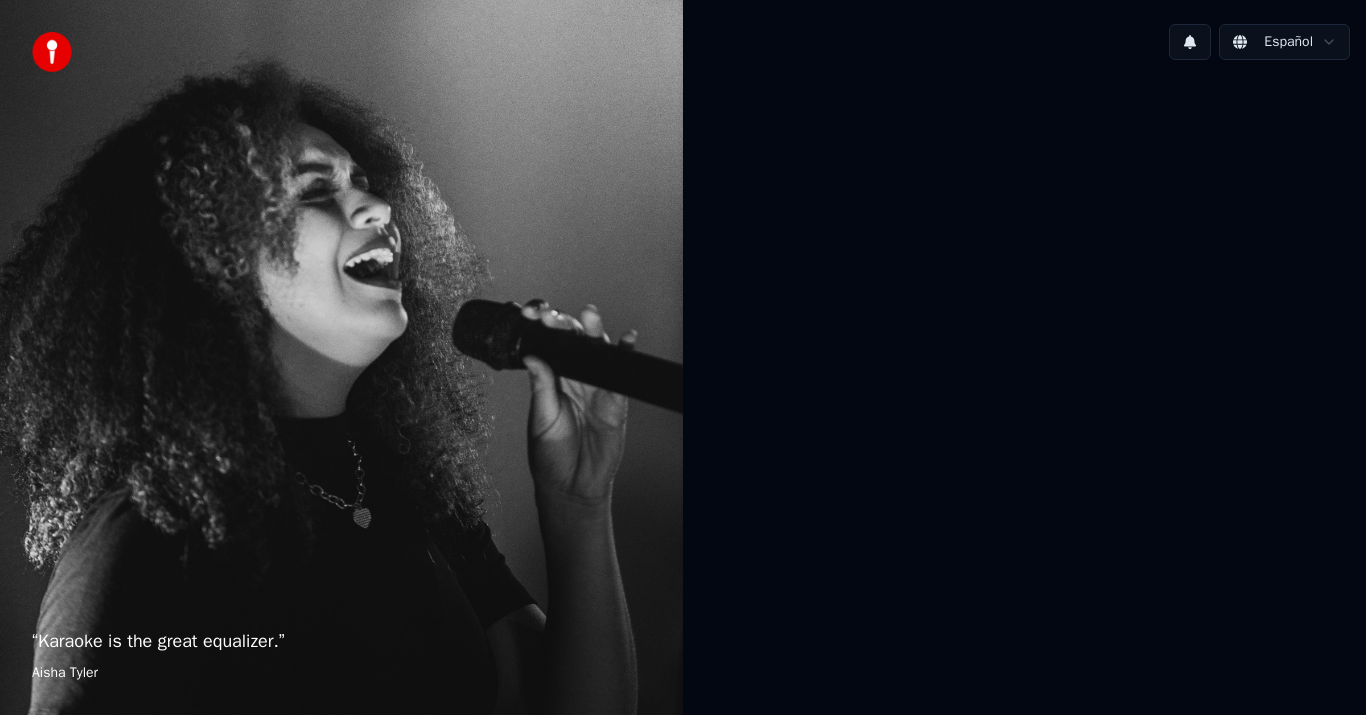 scroll, scrollTop: 0, scrollLeft: 0, axis: both 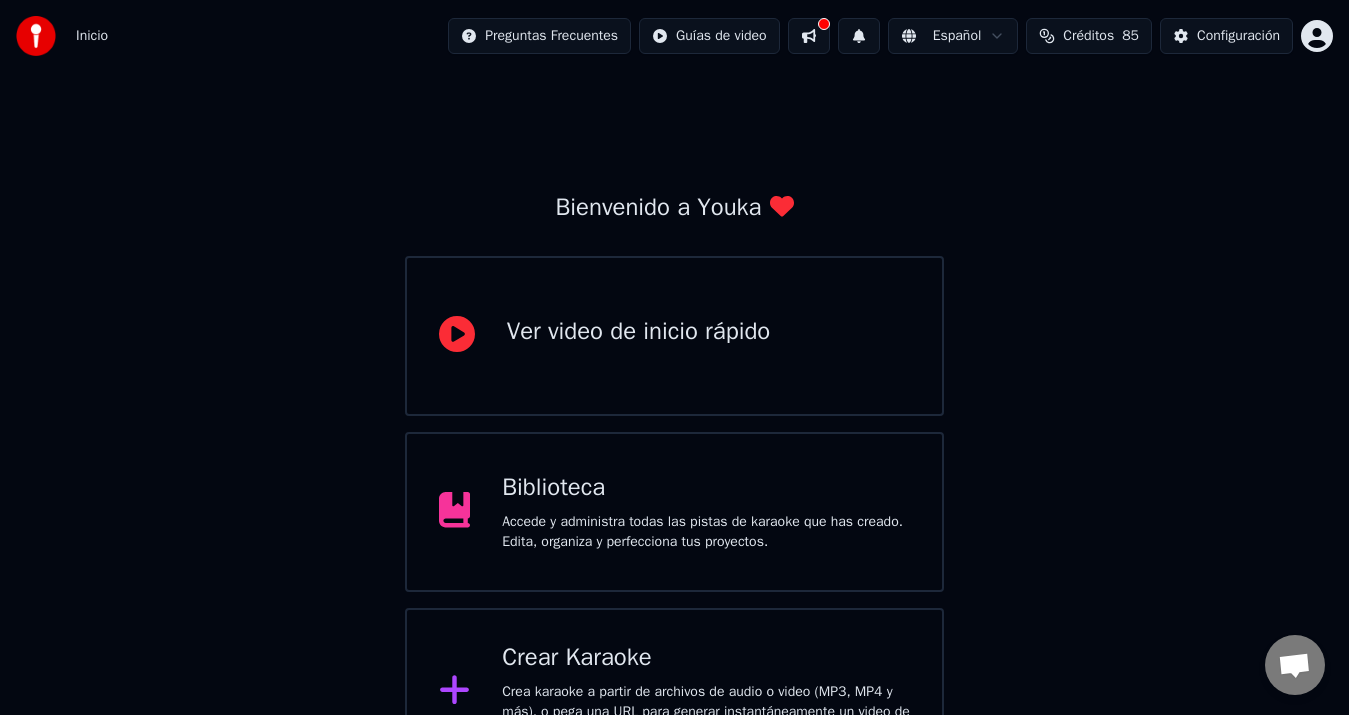click on "Crear Karaoke" at bounding box center (706, 658) 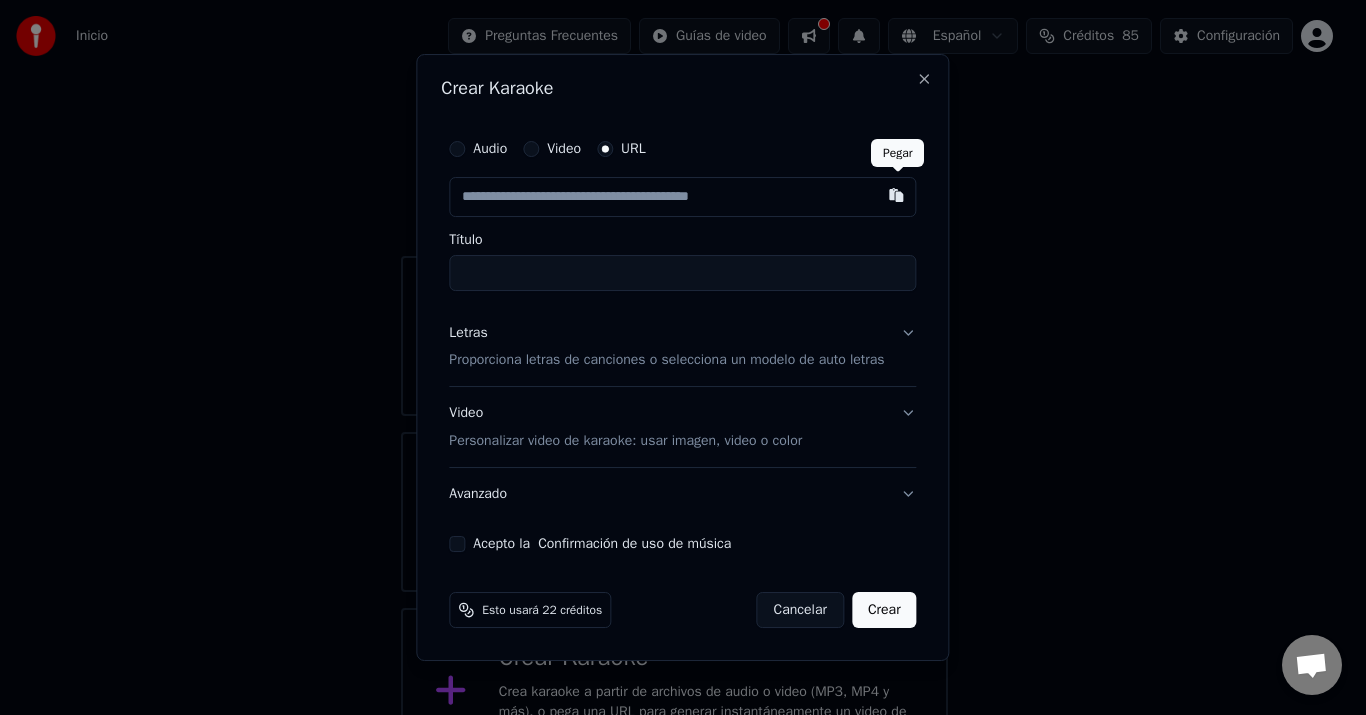 click at bounding box center (897, 195) 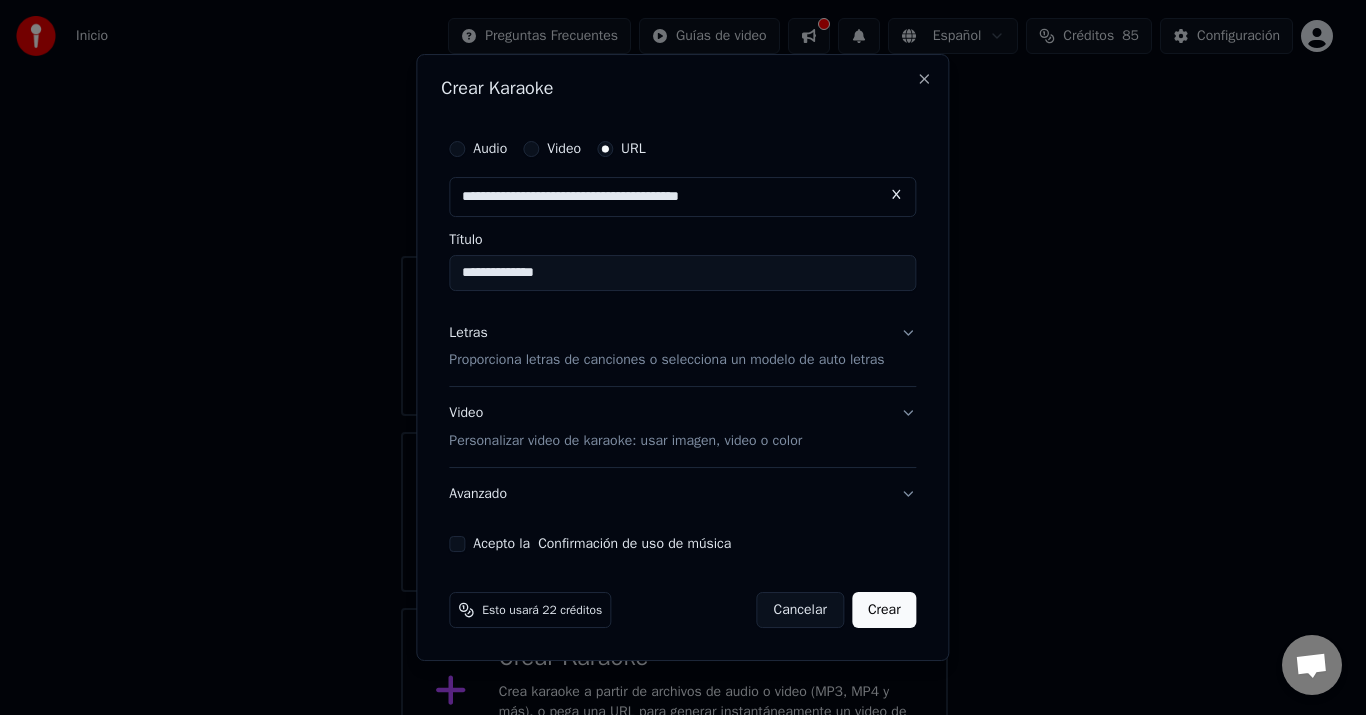 type on "**********" 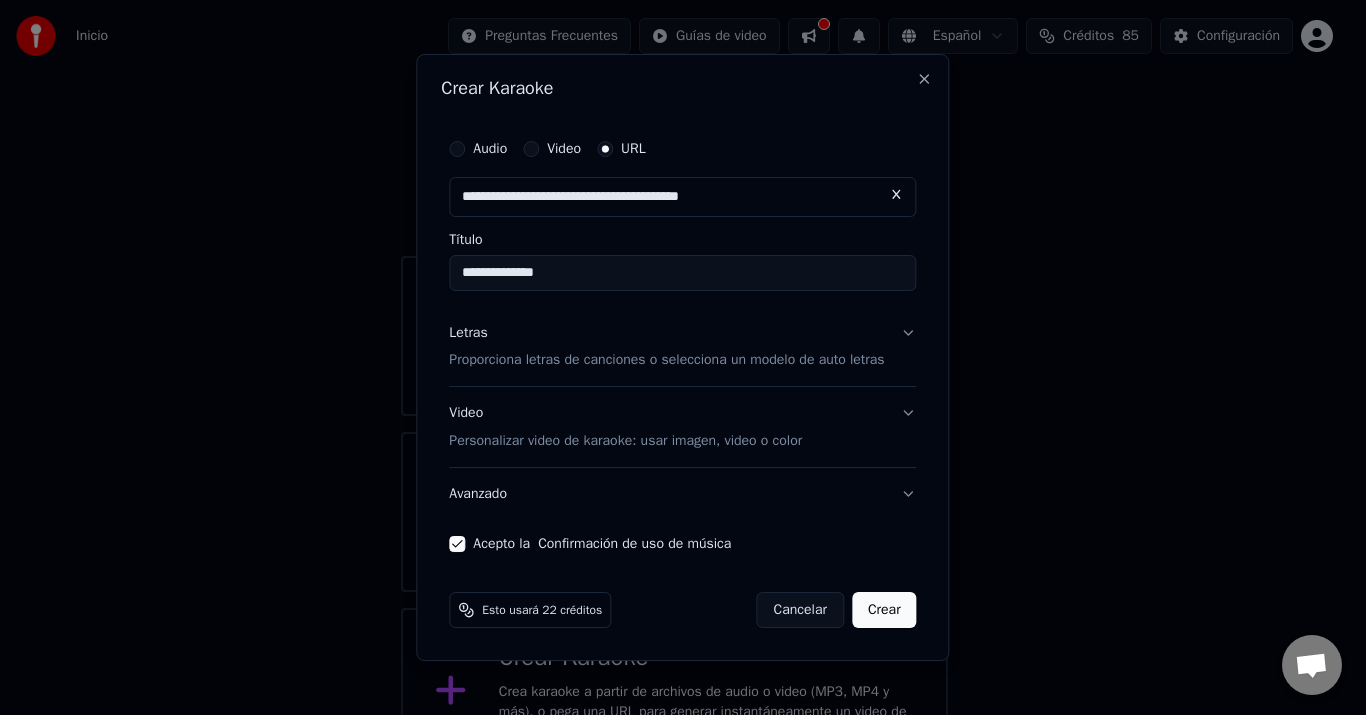 click on "Letras Proporciona letras de canciones o selecciona un modelo de auto letras" at bounding box center (682, 347) 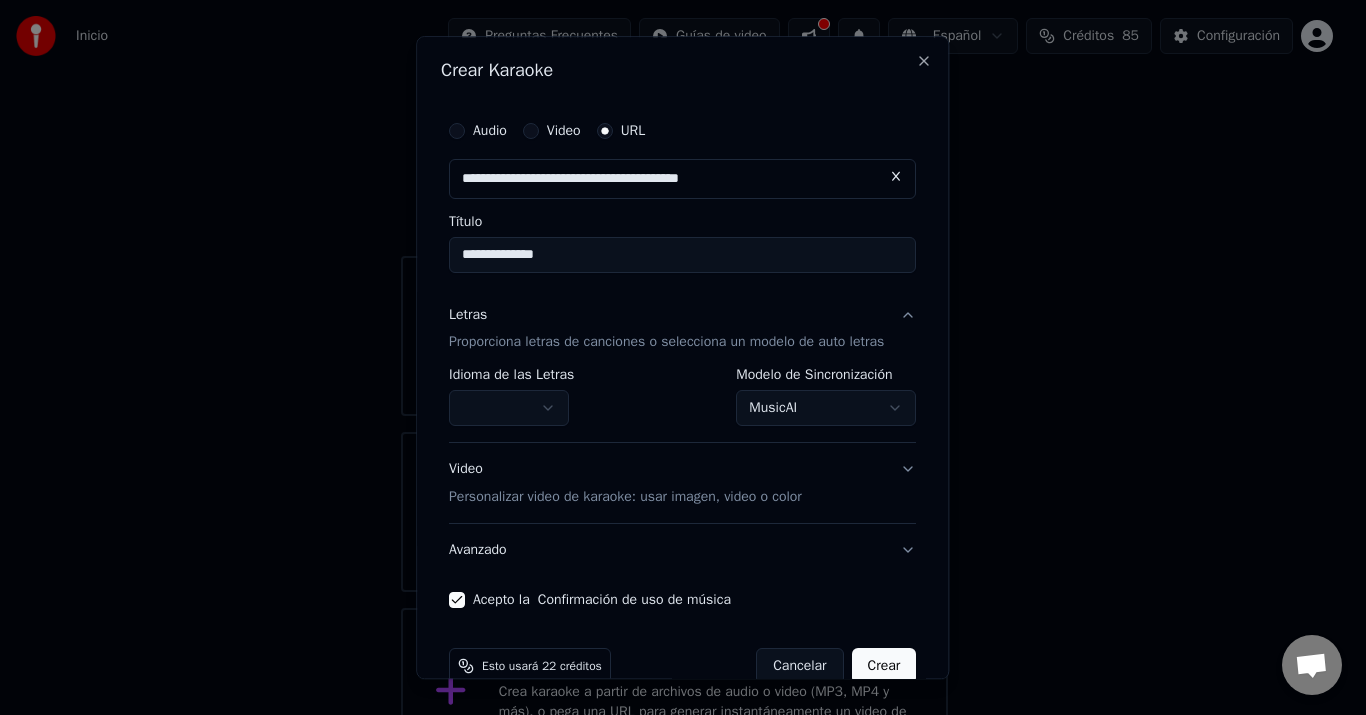 click on "Crear" at bounding box center (884, 667) 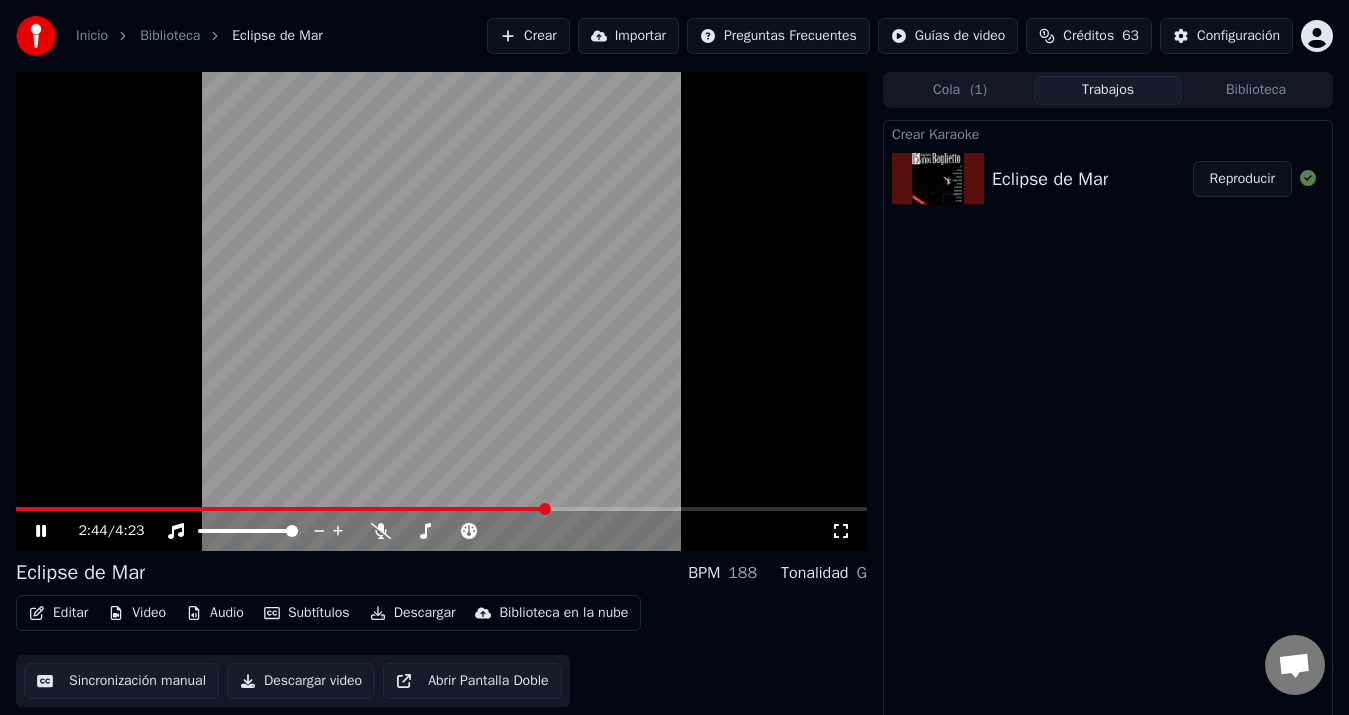 click on "Subtítulos" at bounding box center (307, 613) 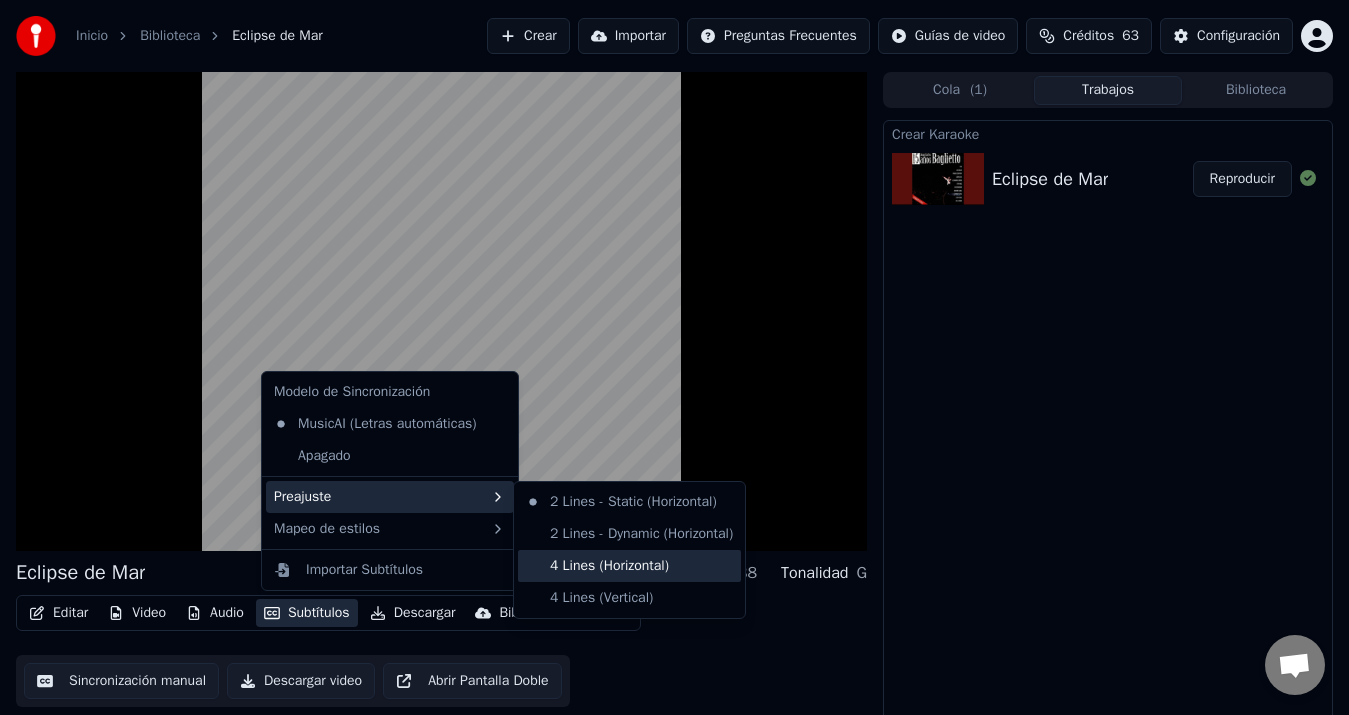 click on "4 Lines (Horizontal)" at bounding box center (629, 566) 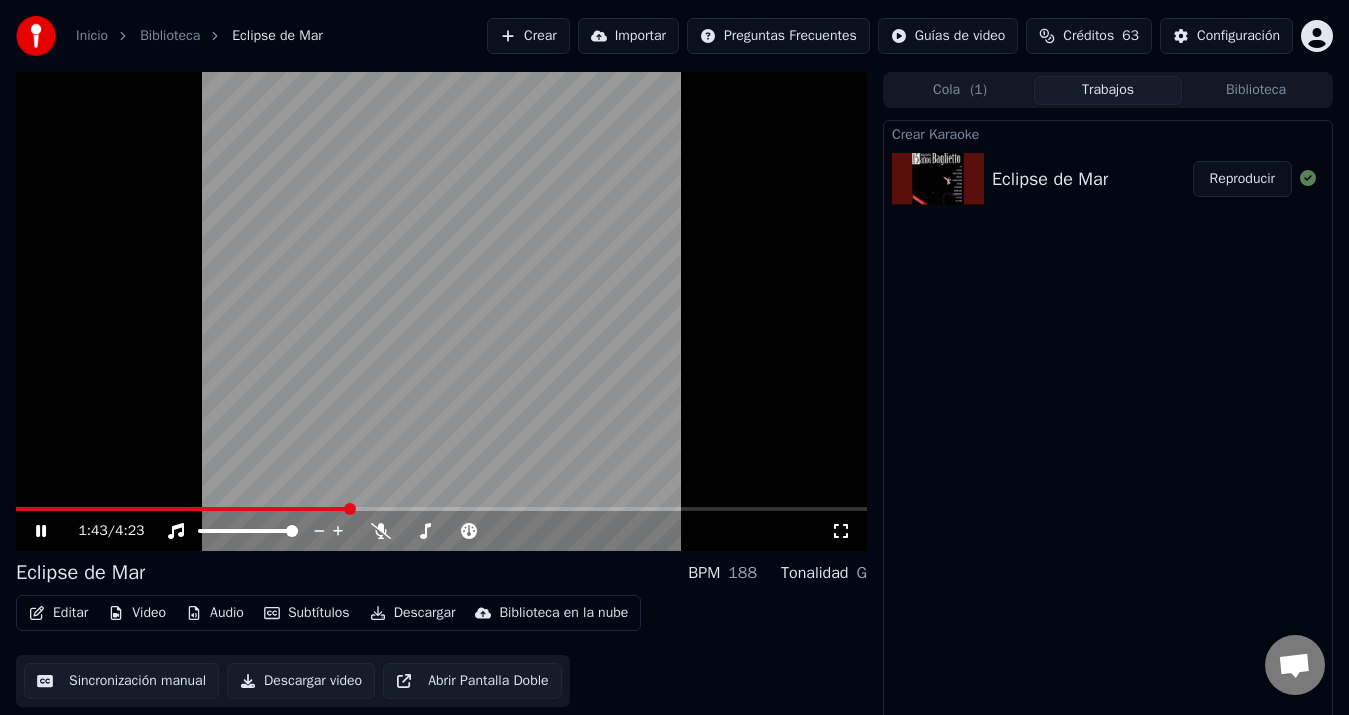 click at bounding box center (182, 509) 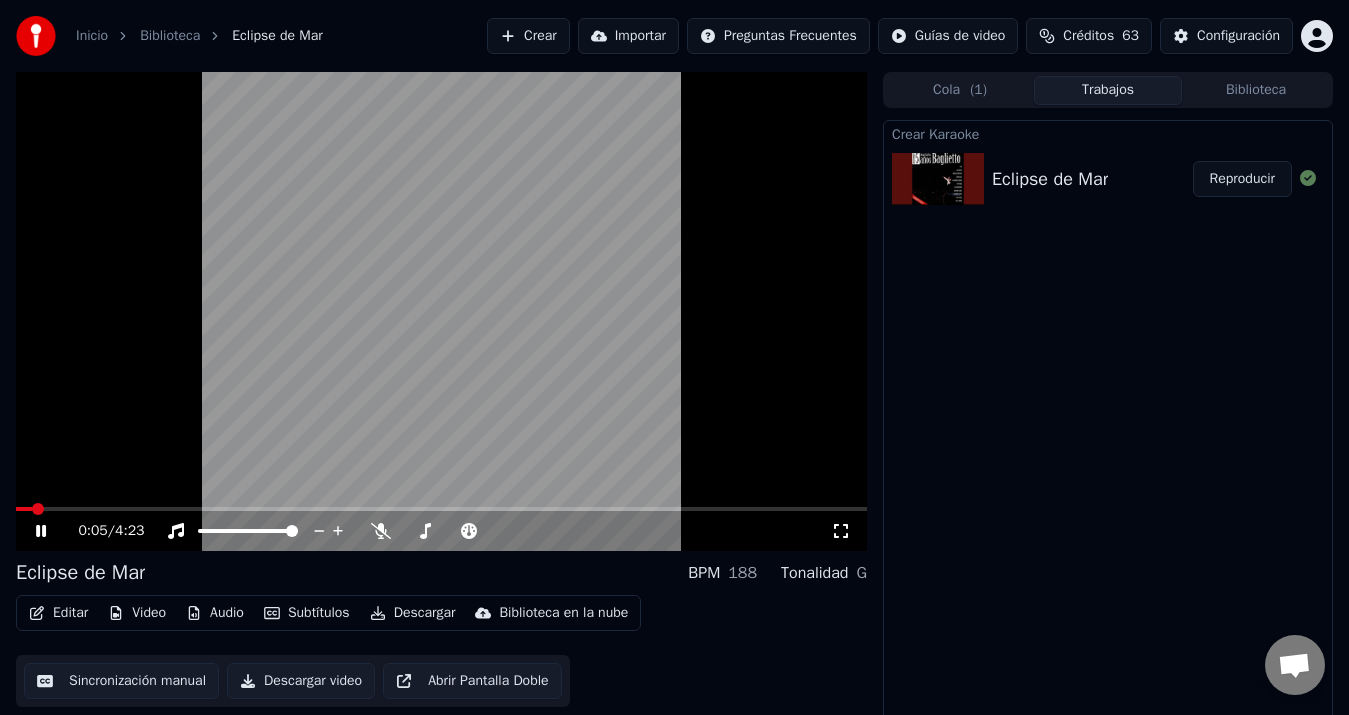click at bounding box center [24, 509] 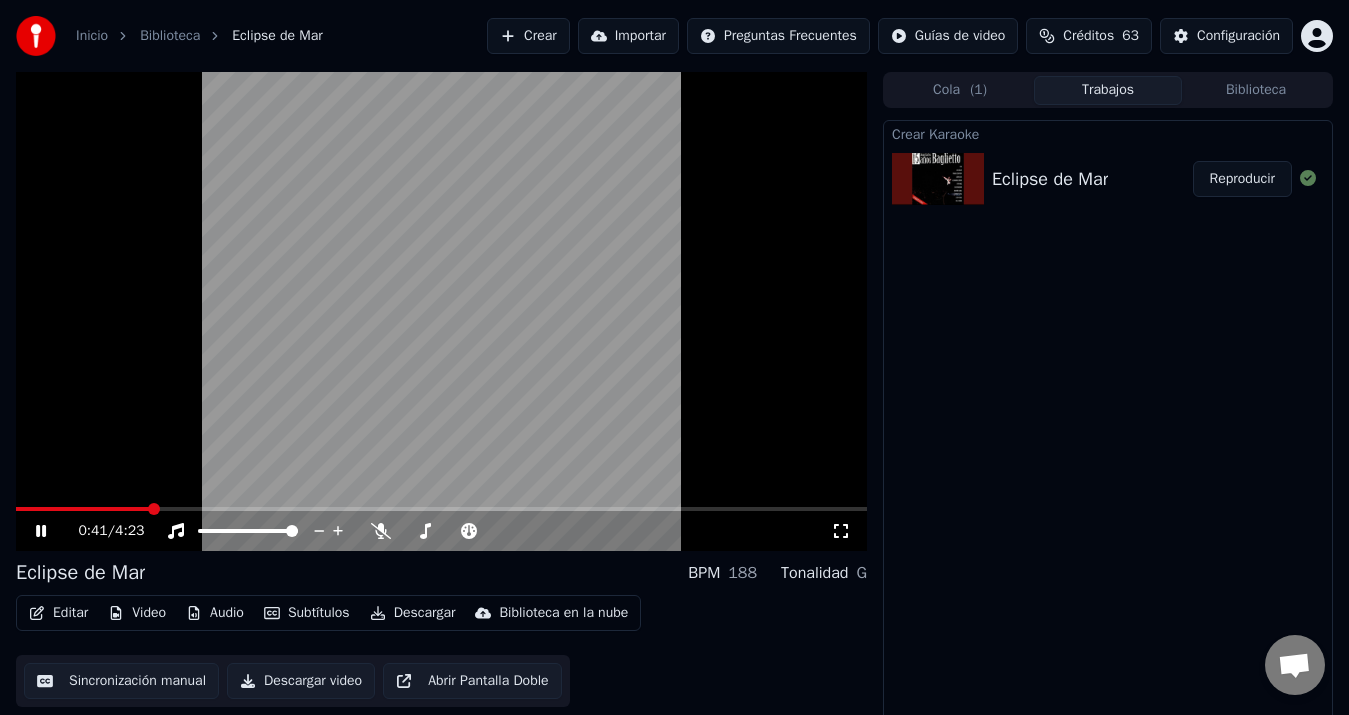 click 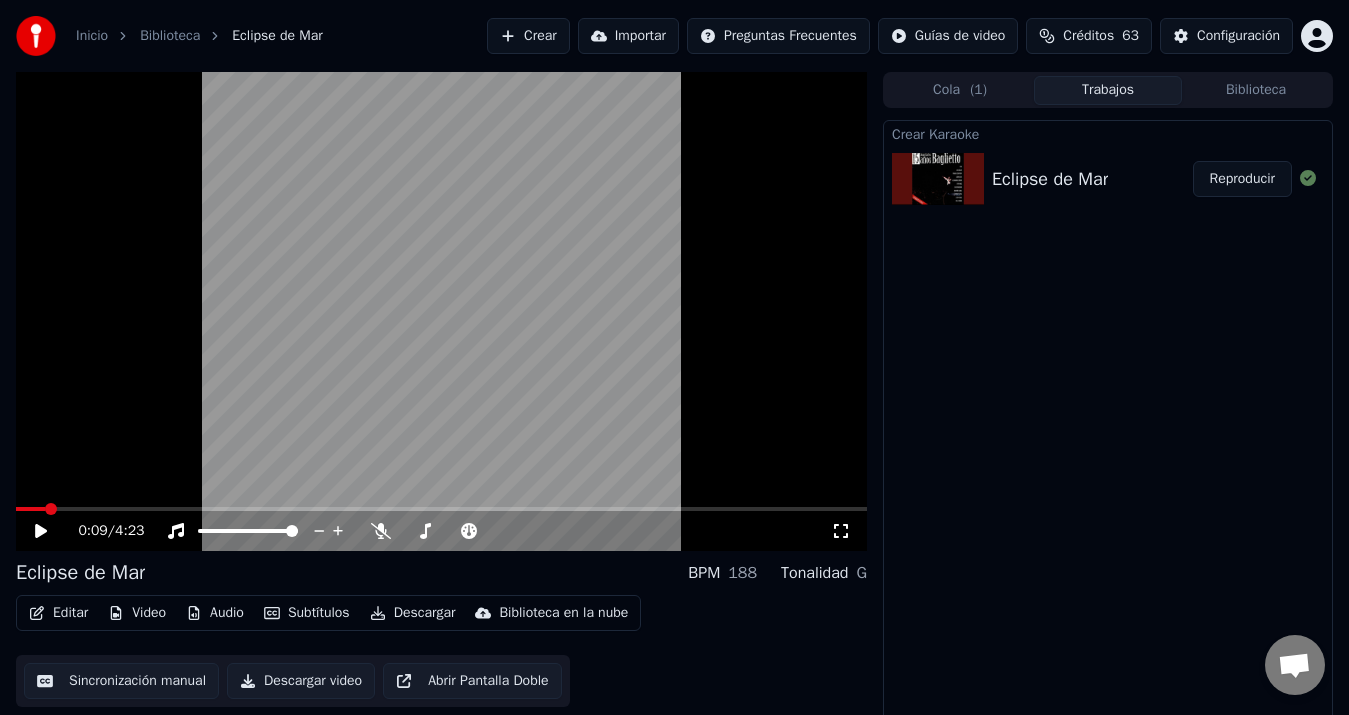 click at bounding box center (30, 509) 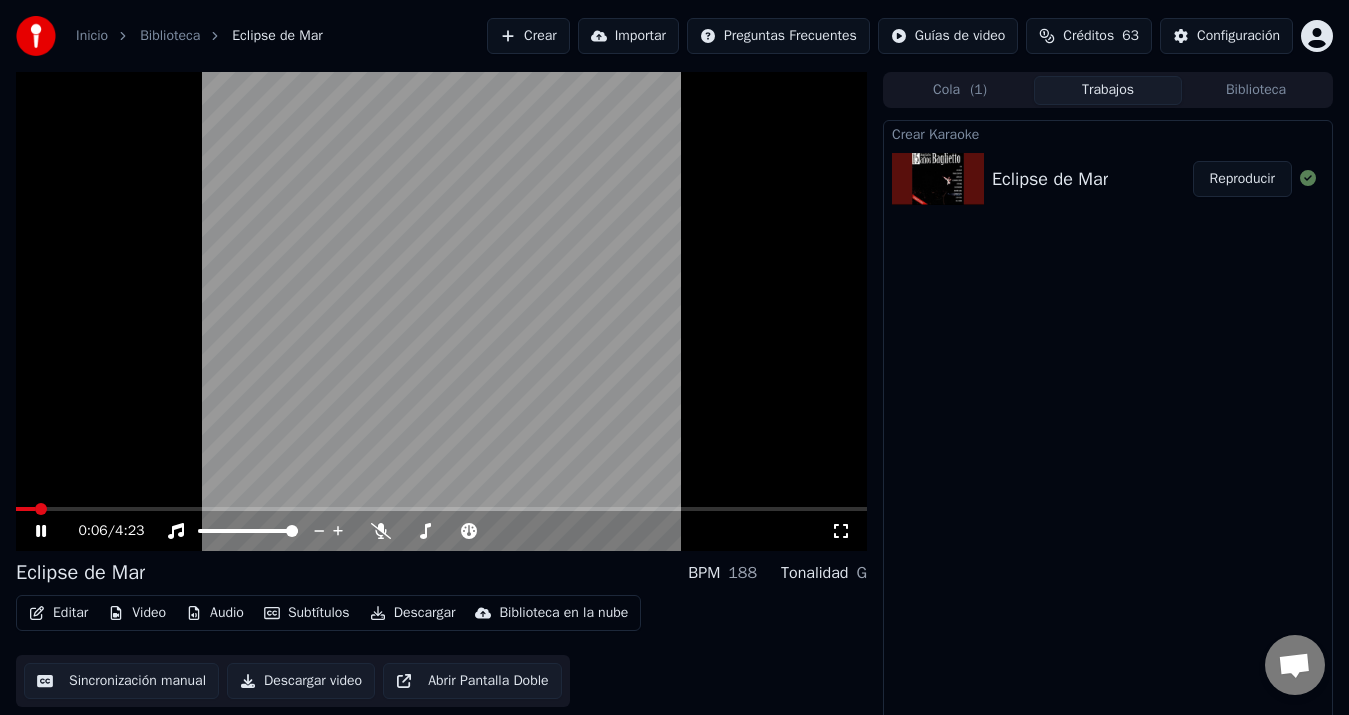 click at bounding box center (25, 509) 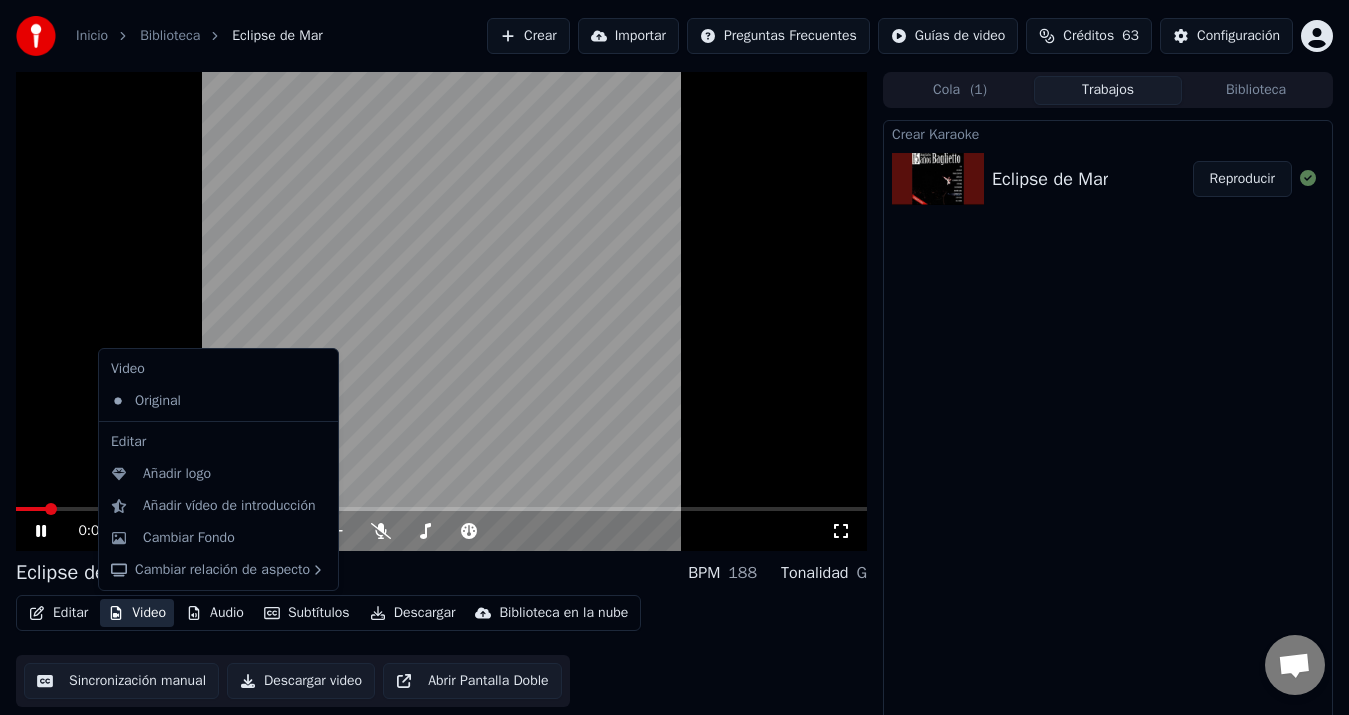 click on "Video" at bounding box center (137, 613) 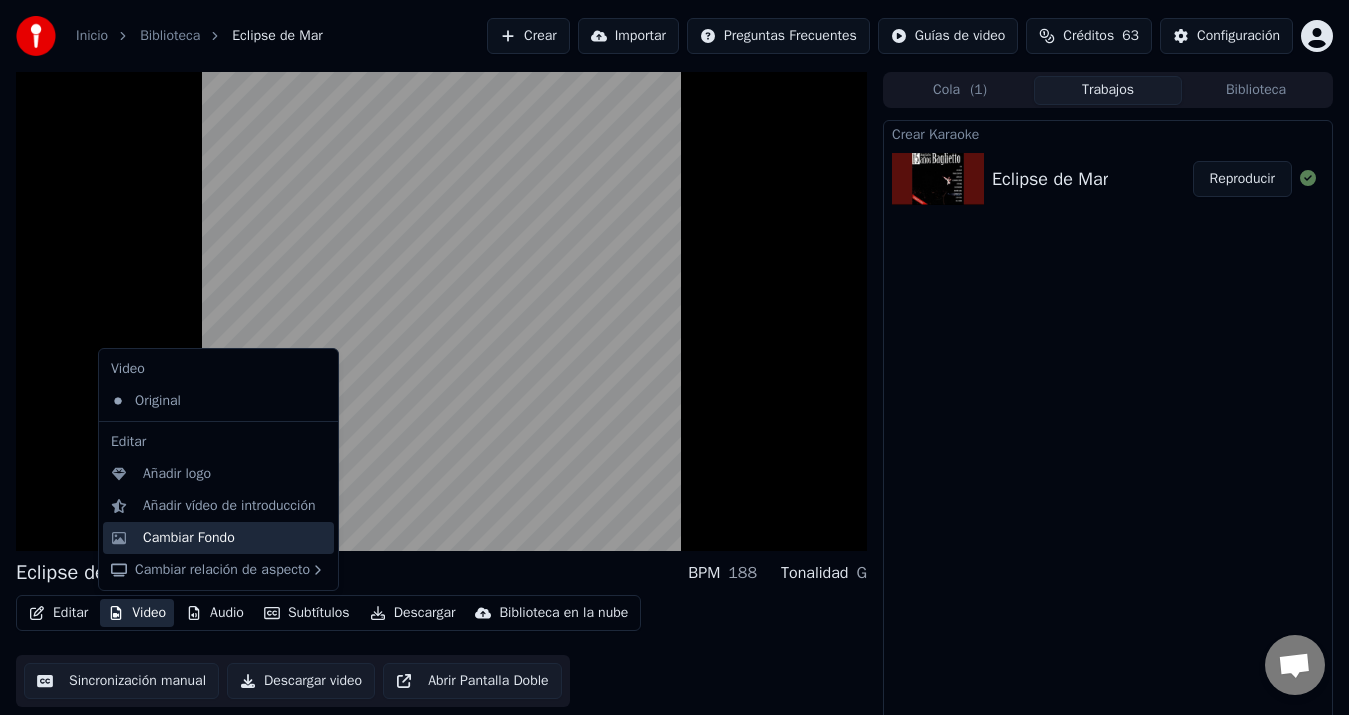 click on "Cambiar Fondo" at bounding box center (218, 538) 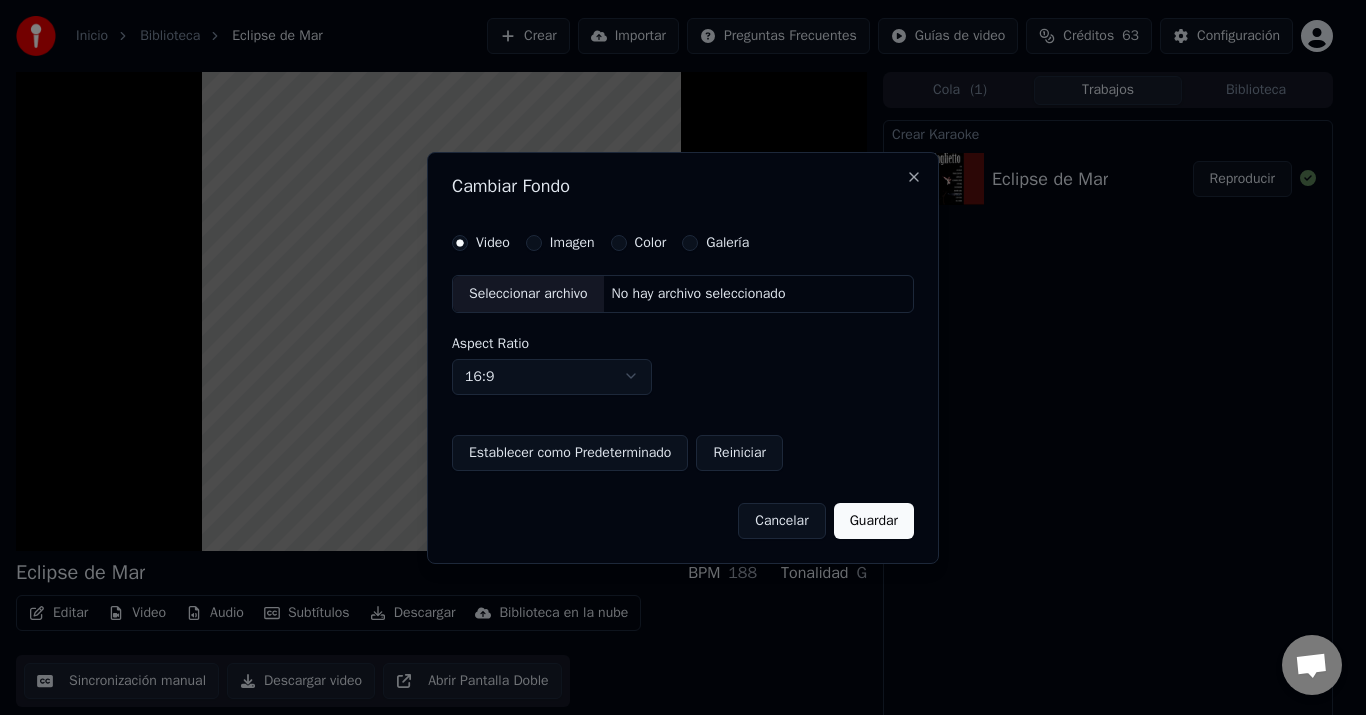 click on "Color" at bounding box center (619, 243) 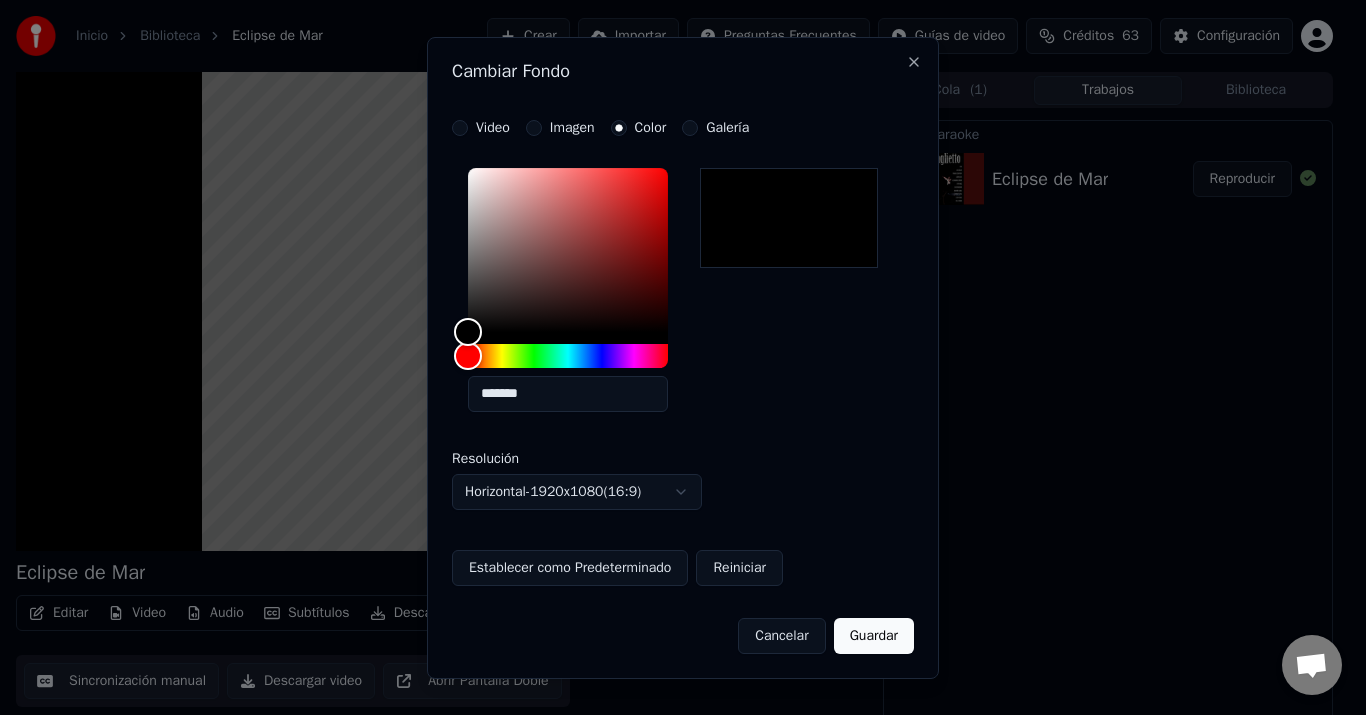 click at bounding box center (789, 218) 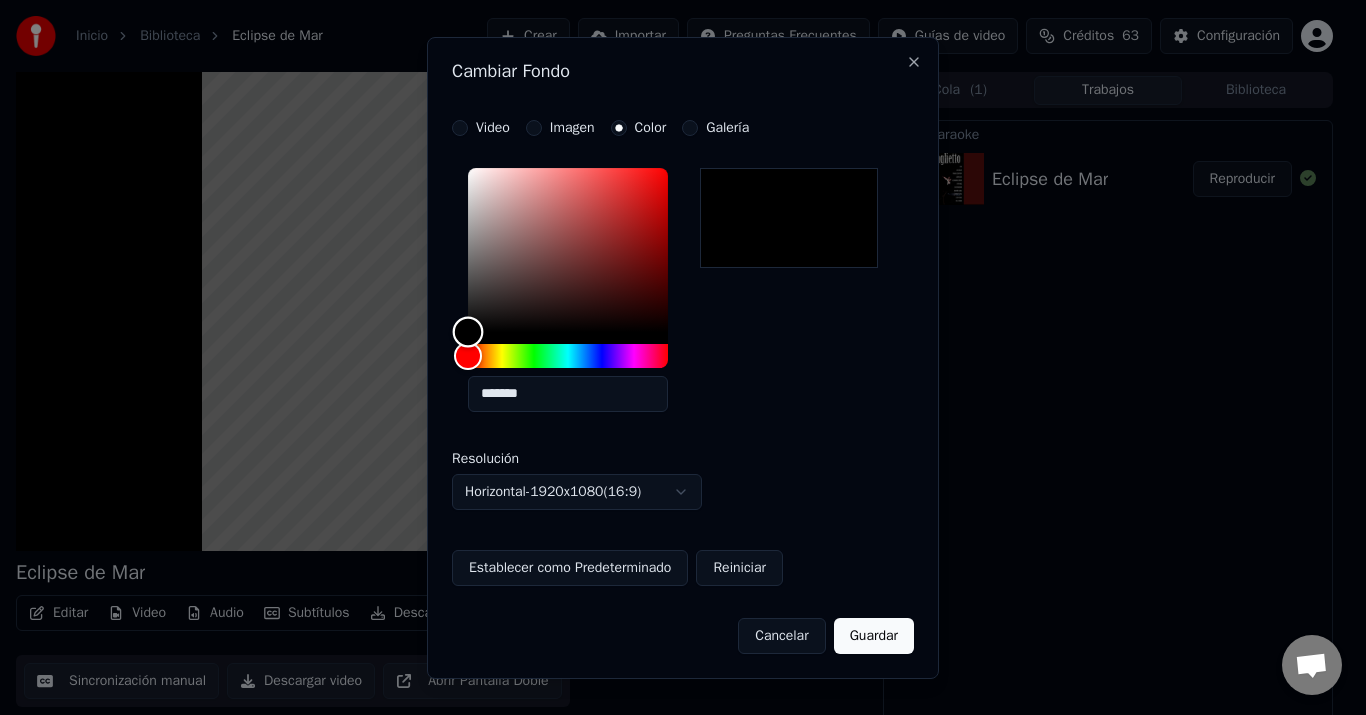 type on "*******" 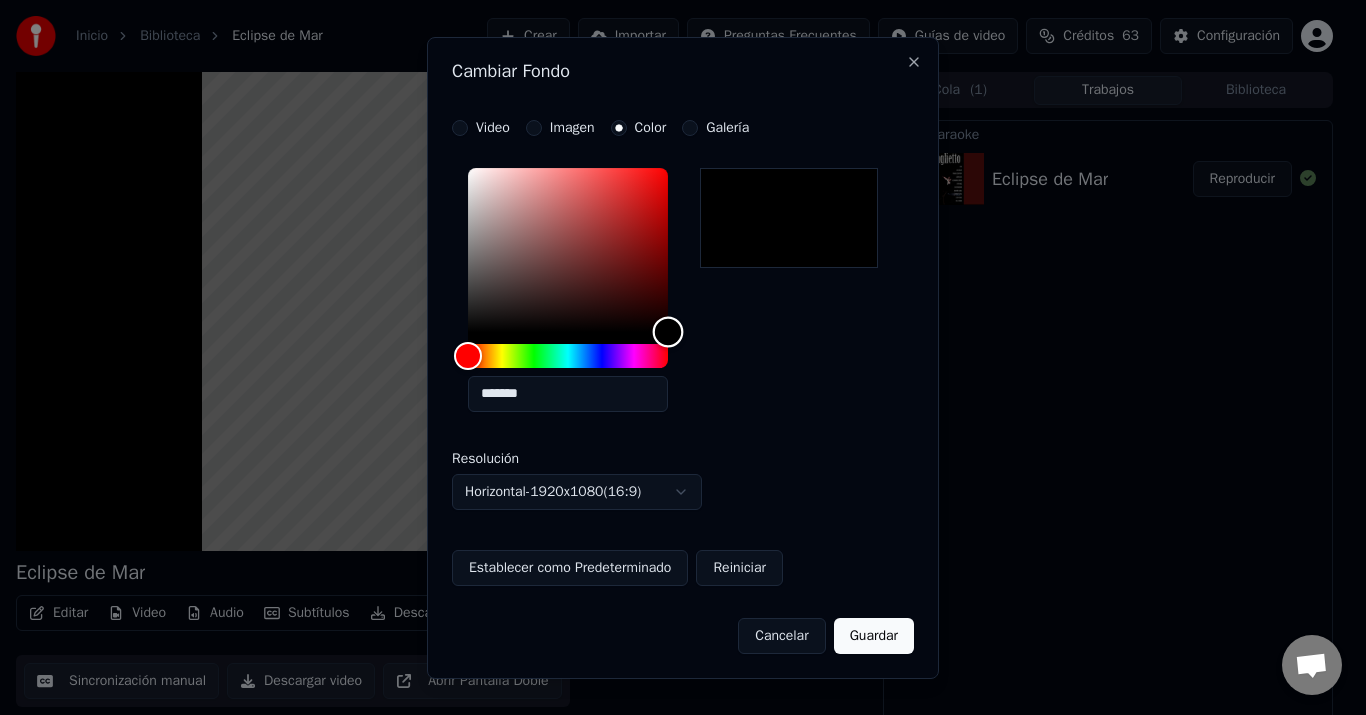 drag, startPoint x: 467, startPoint y: 337, endPoint x: 709, endPoint y: 379, distance: 245.61758 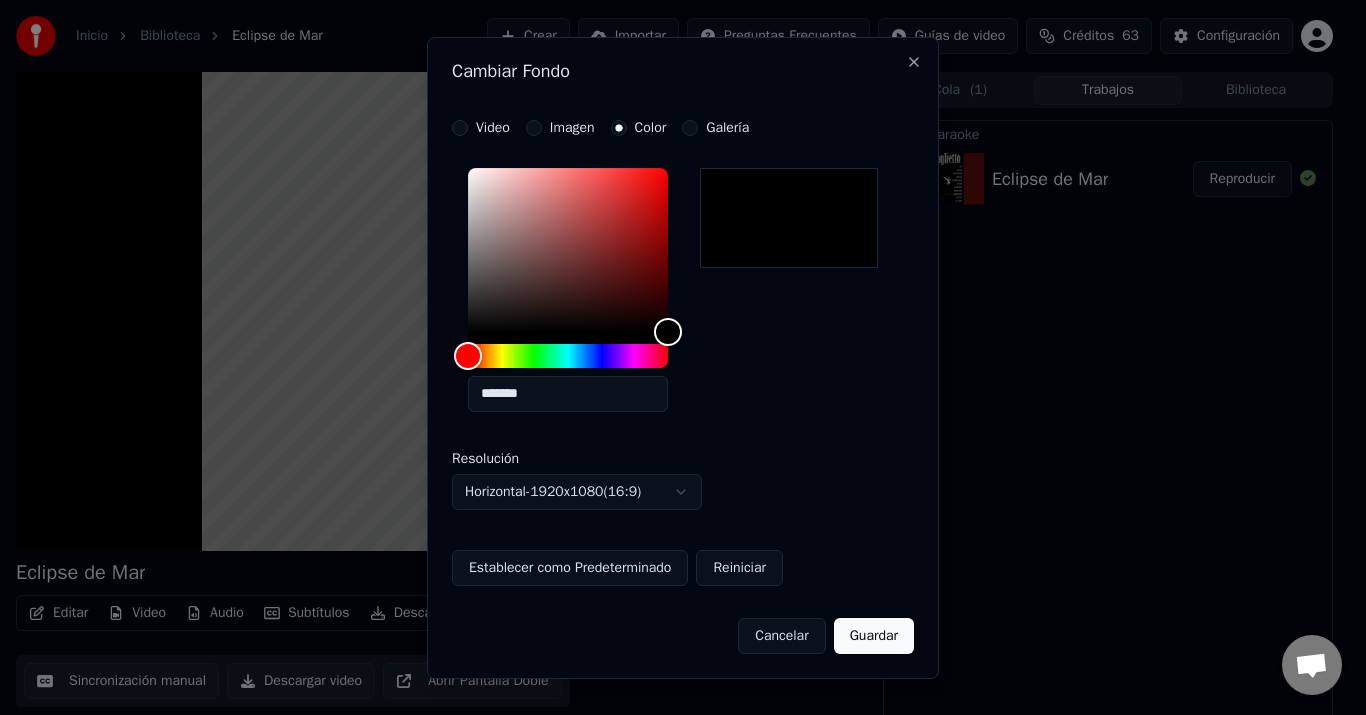 click on "Guardar" at bounding box center (874, 636) 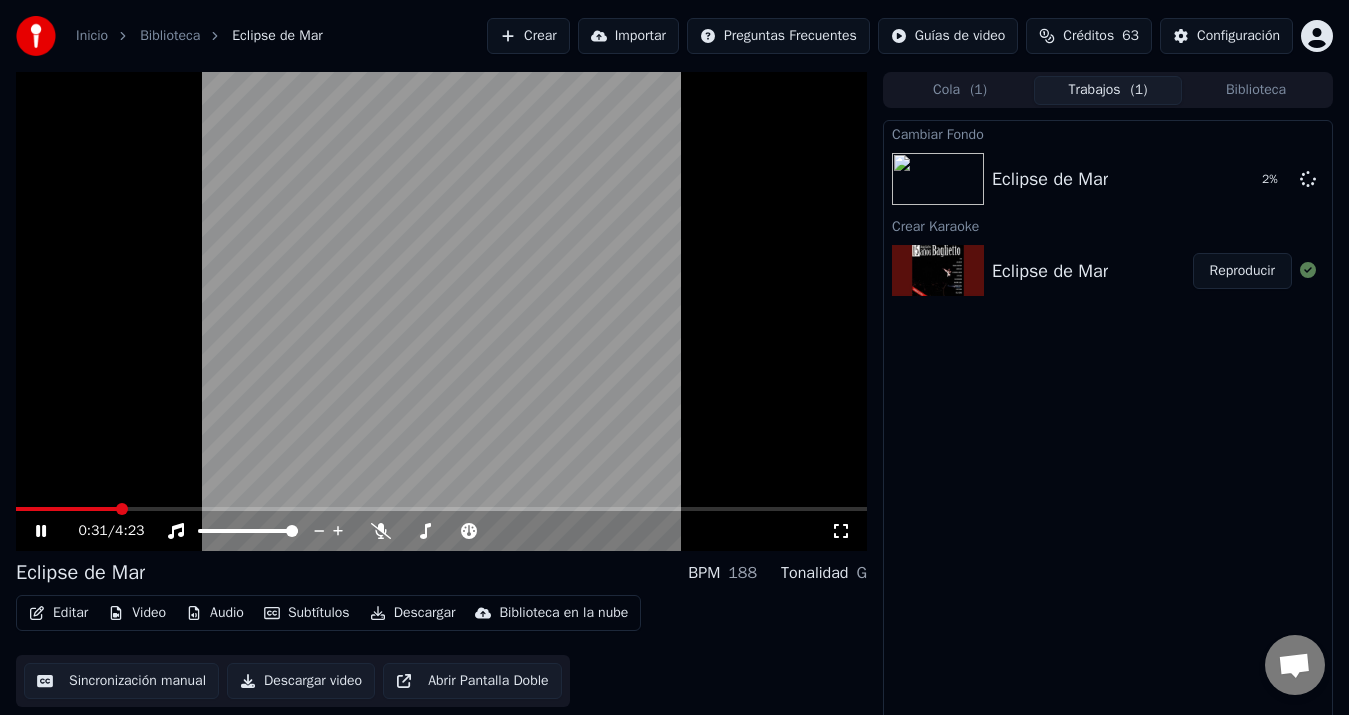 click at bounding box center (66, 509) 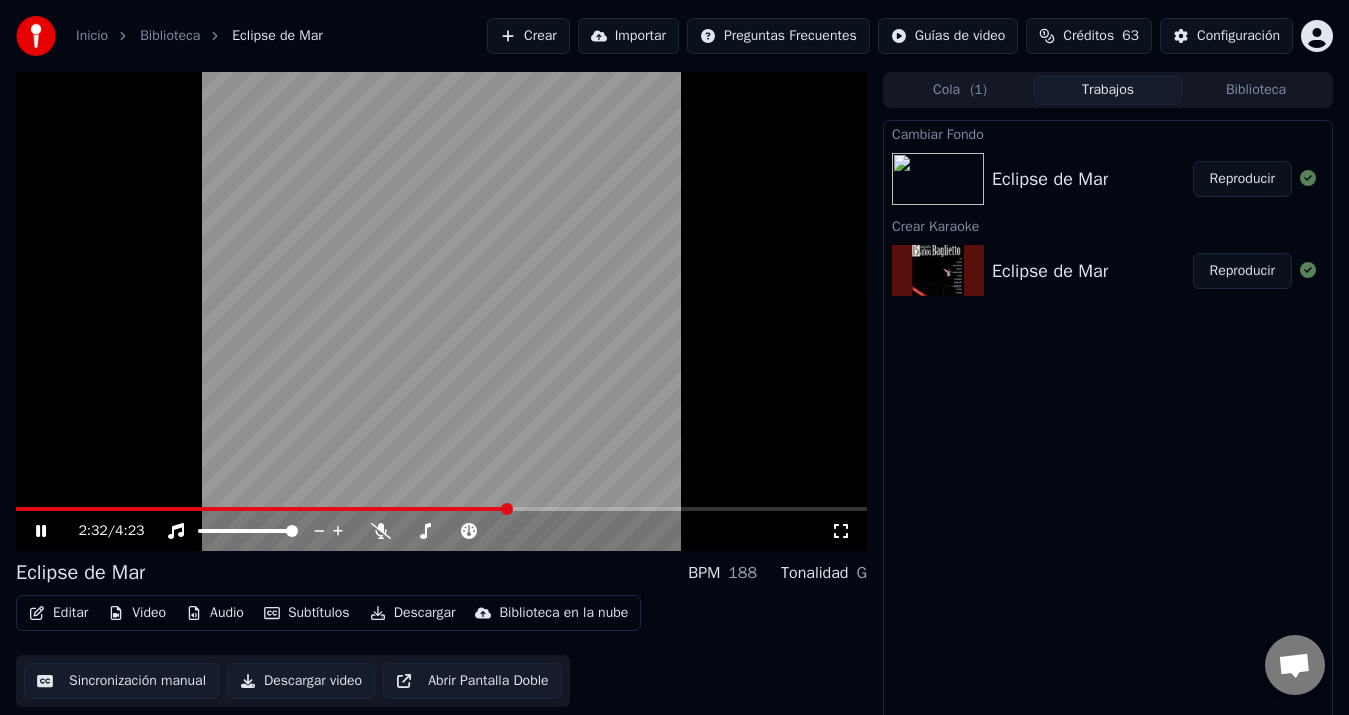 click on "Reproducir" at bounding box center (1242, 179) 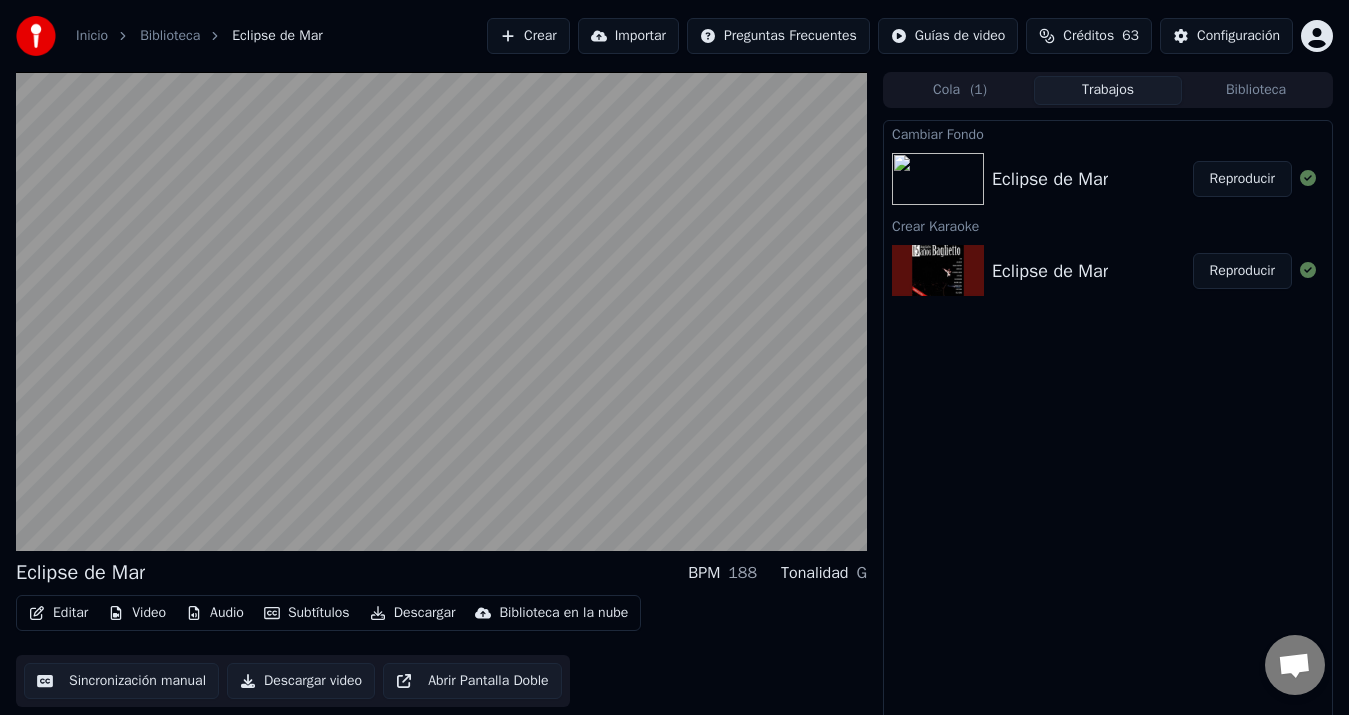 type 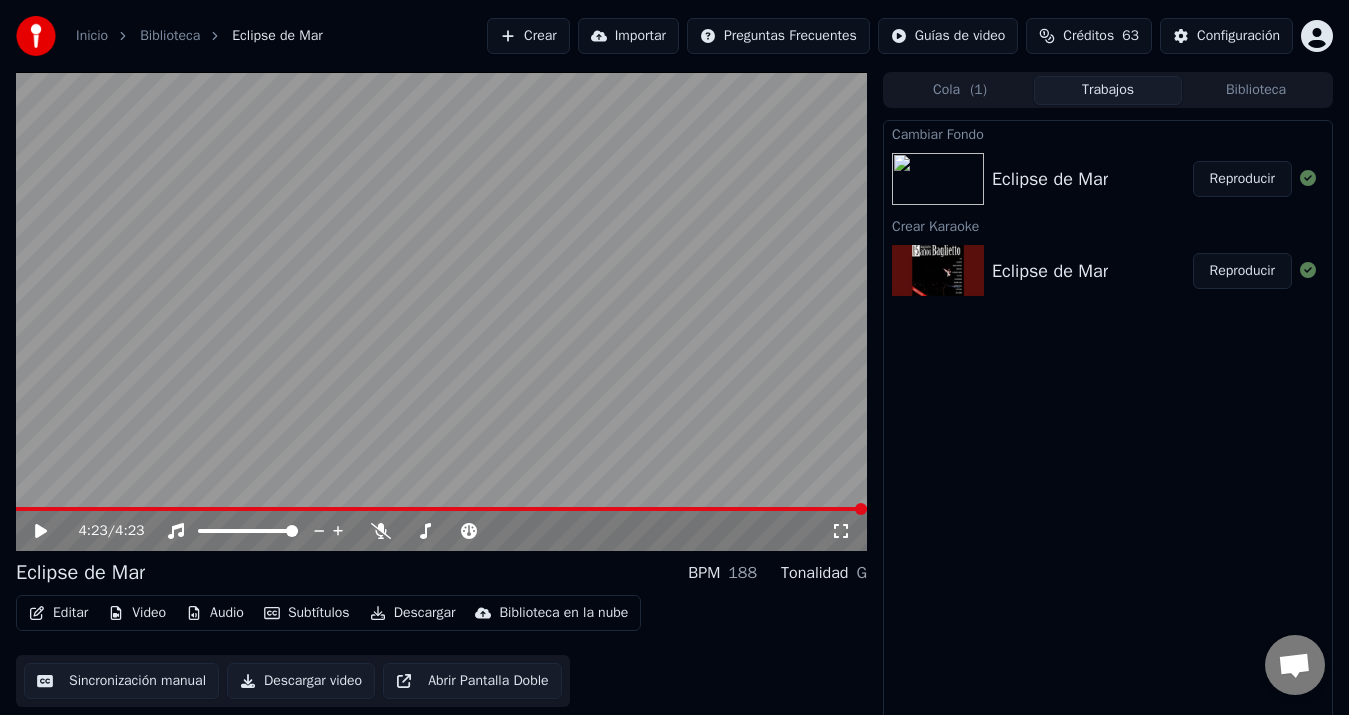 click on "Subtítulos" at bounding box center [307, 613] 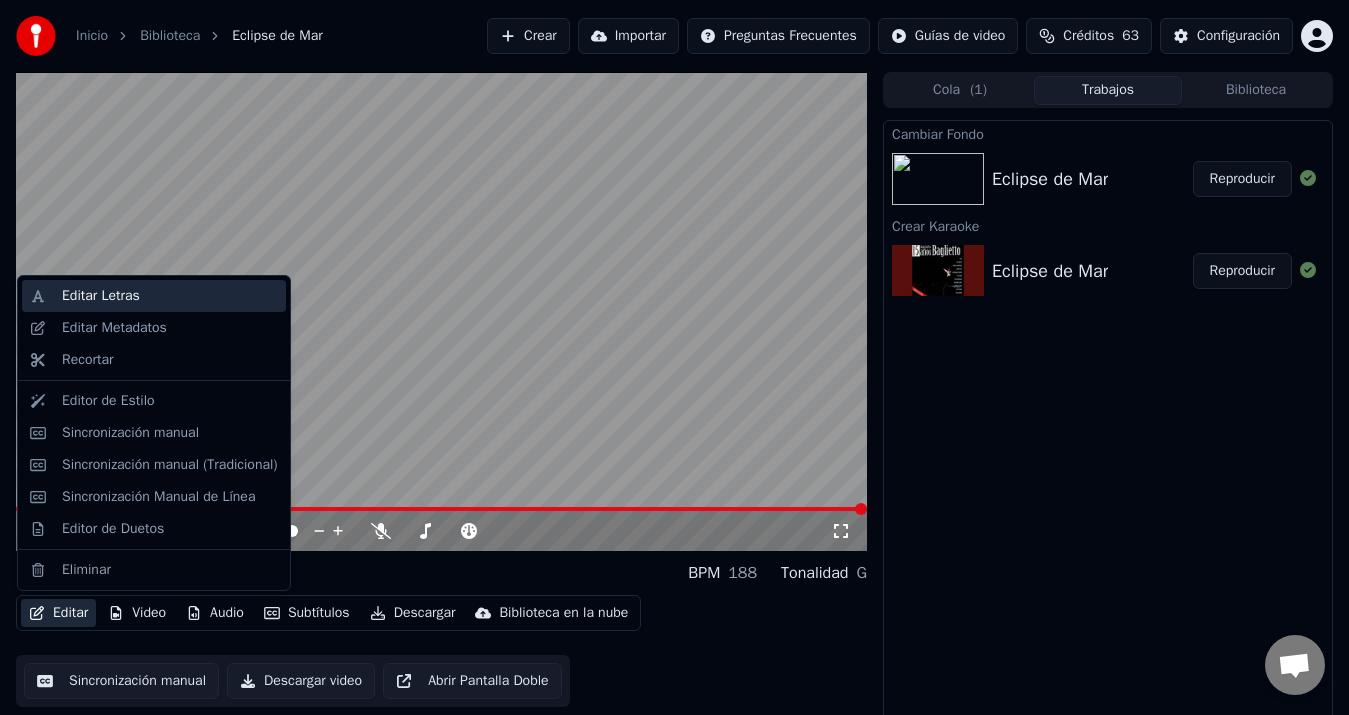 click on "Editar Letras" at bounding box center (154, 296) 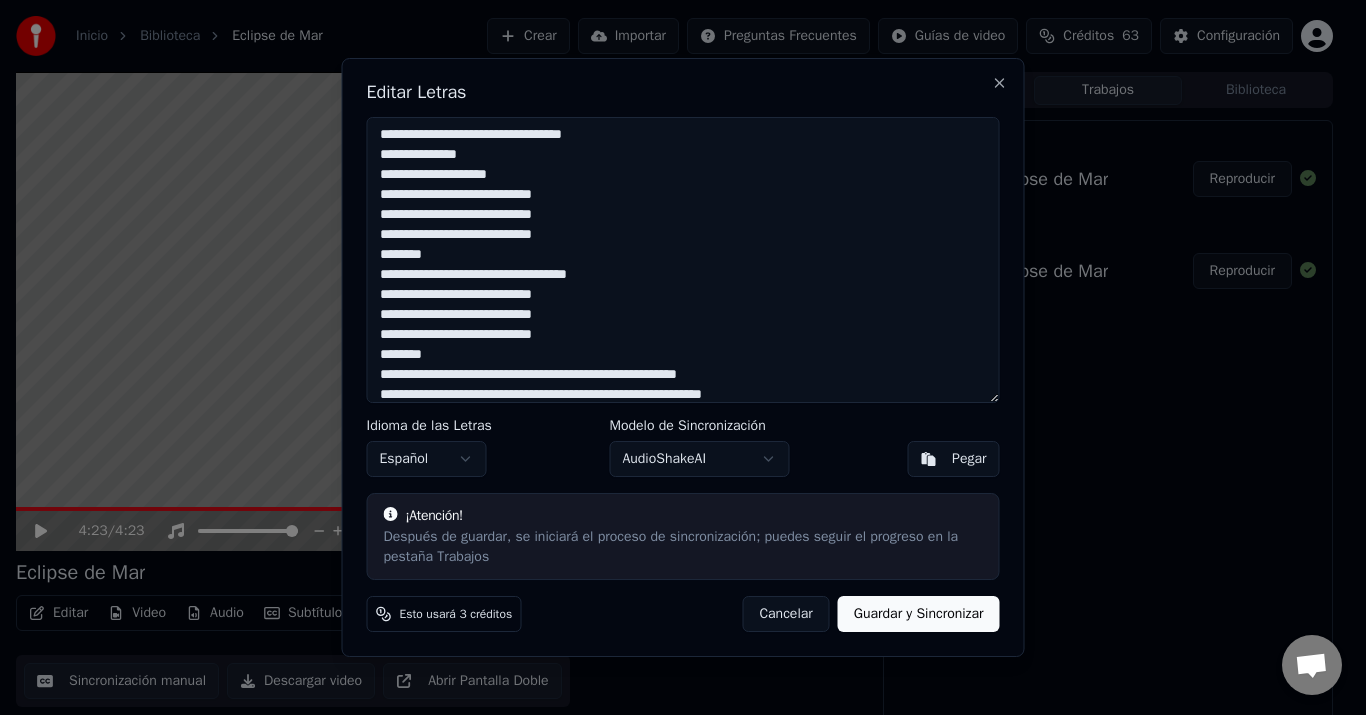 scroll, scrollTop: 851, scrollLeft: 0, axis: vertical 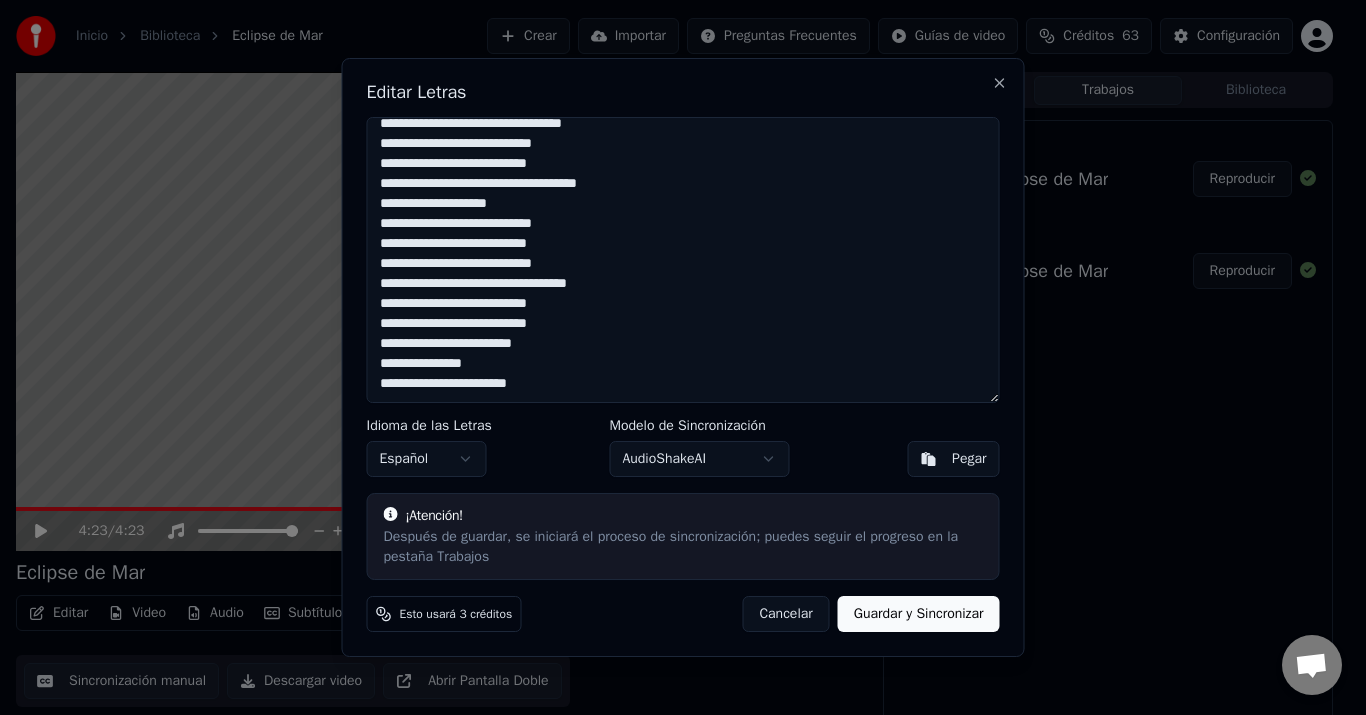 drag, startPoint x: 378, startPoint y: 139, endPoint x: 679, endPoint y: 592, distance: 543.88416 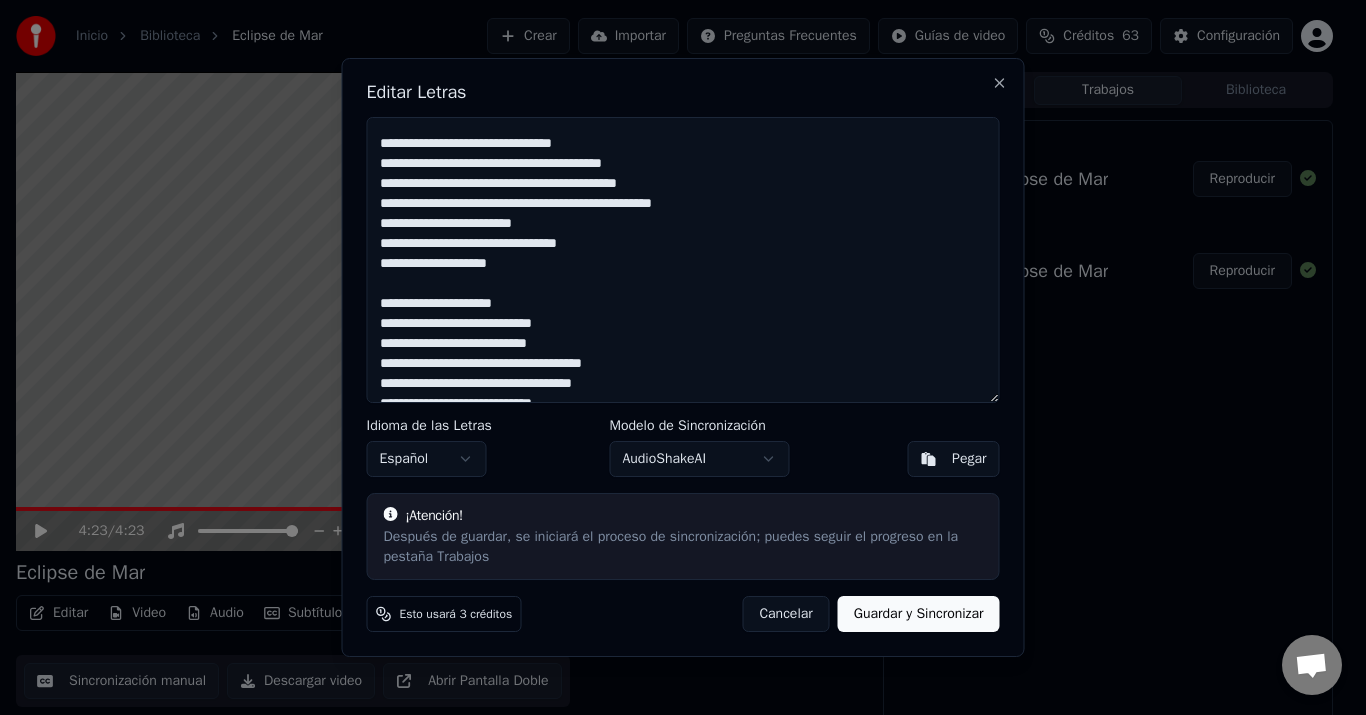scroll, scrollTop: 902, scrollLeft: 0, axis: vertical 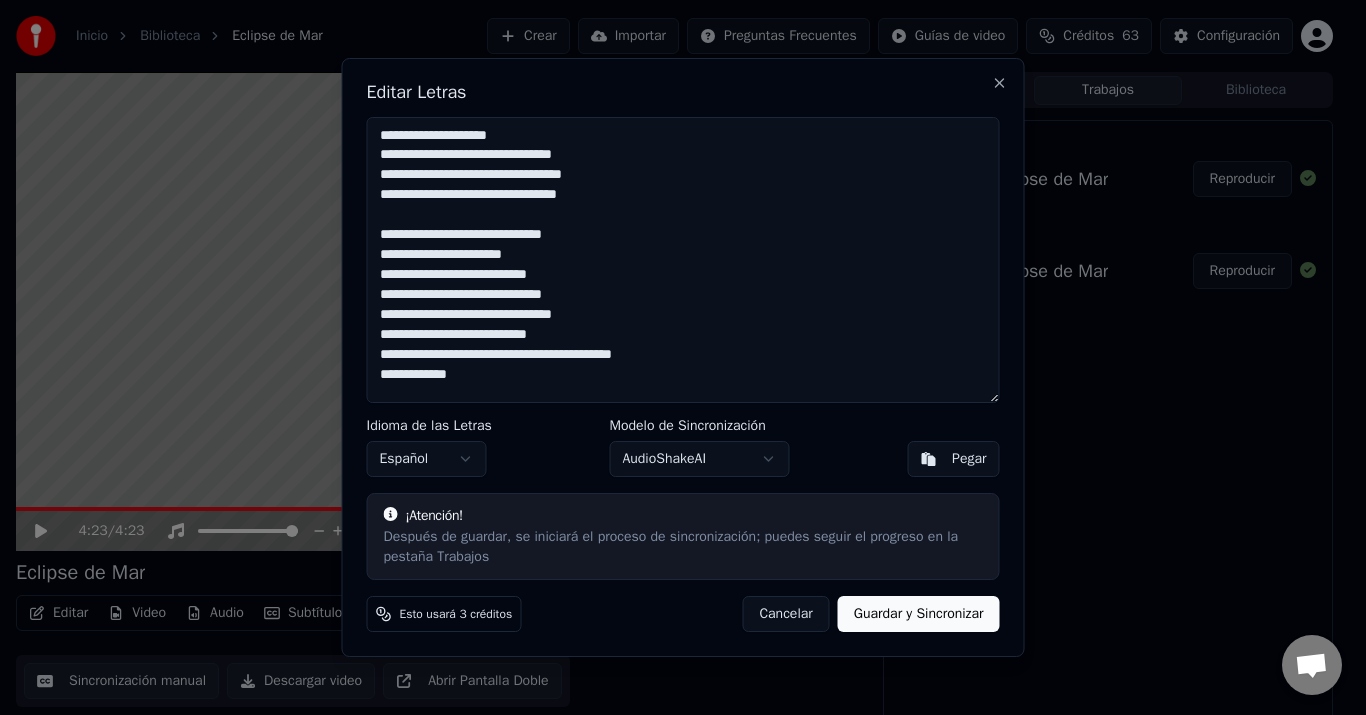 type on "**********" 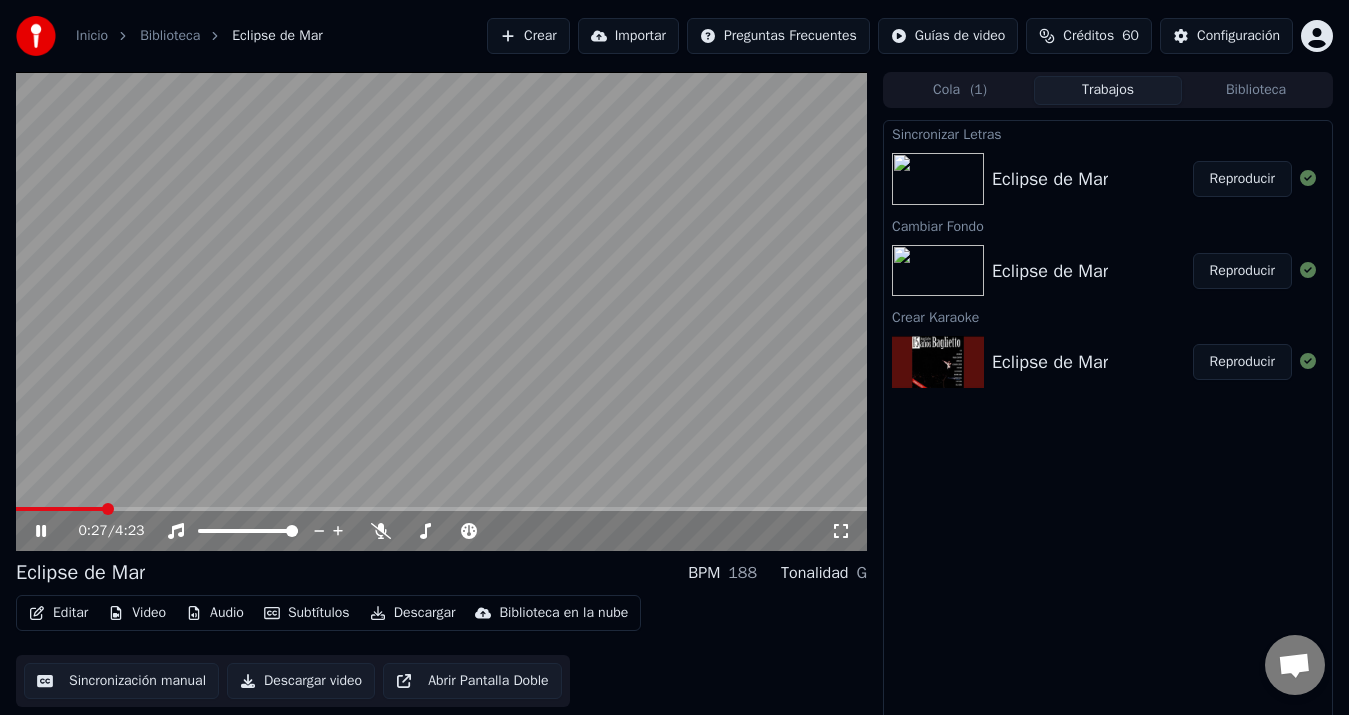 click at bounding box center (441, 311) 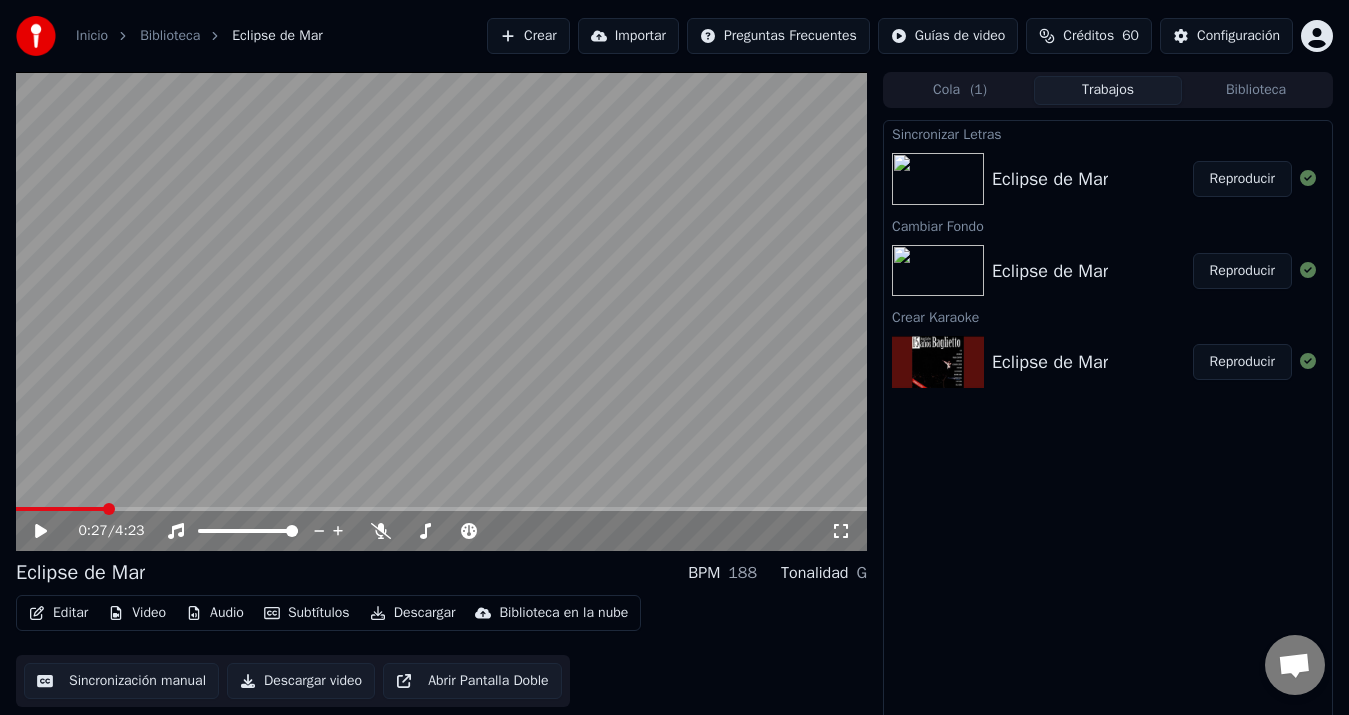 click at bounding box center (60, 509) 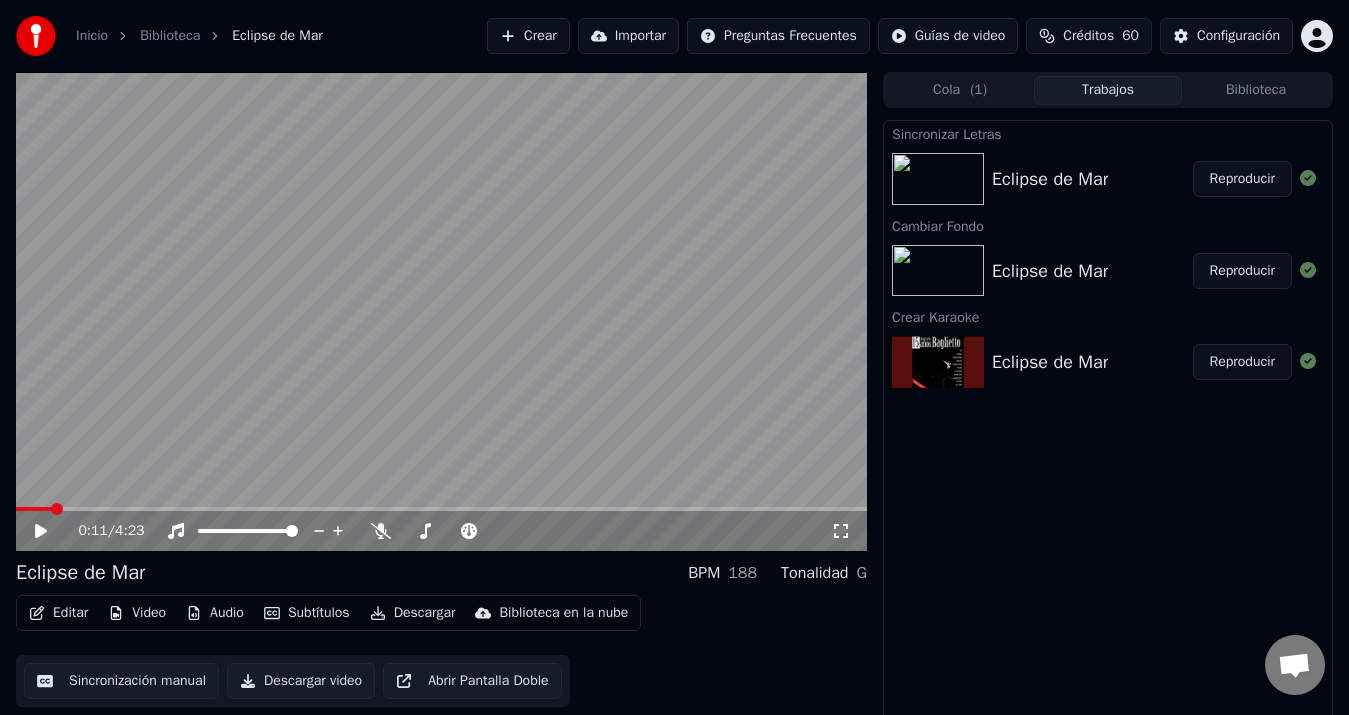 click 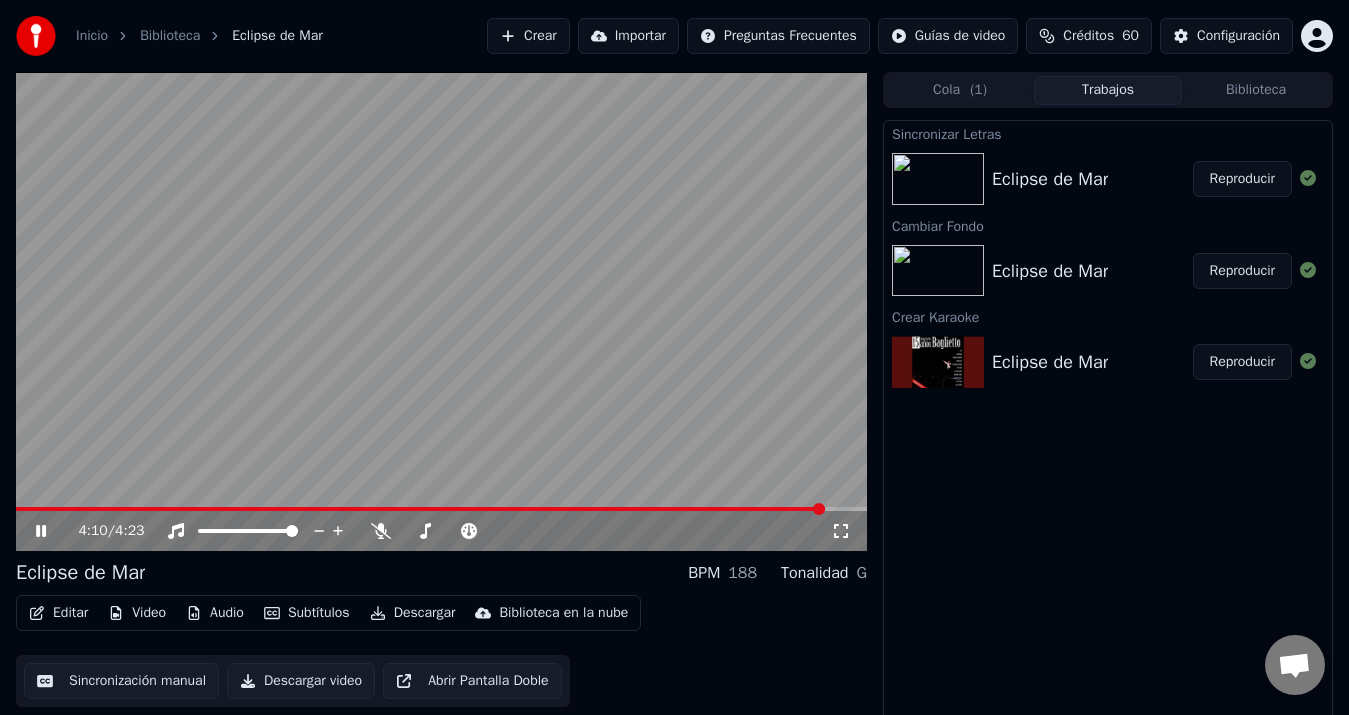 click 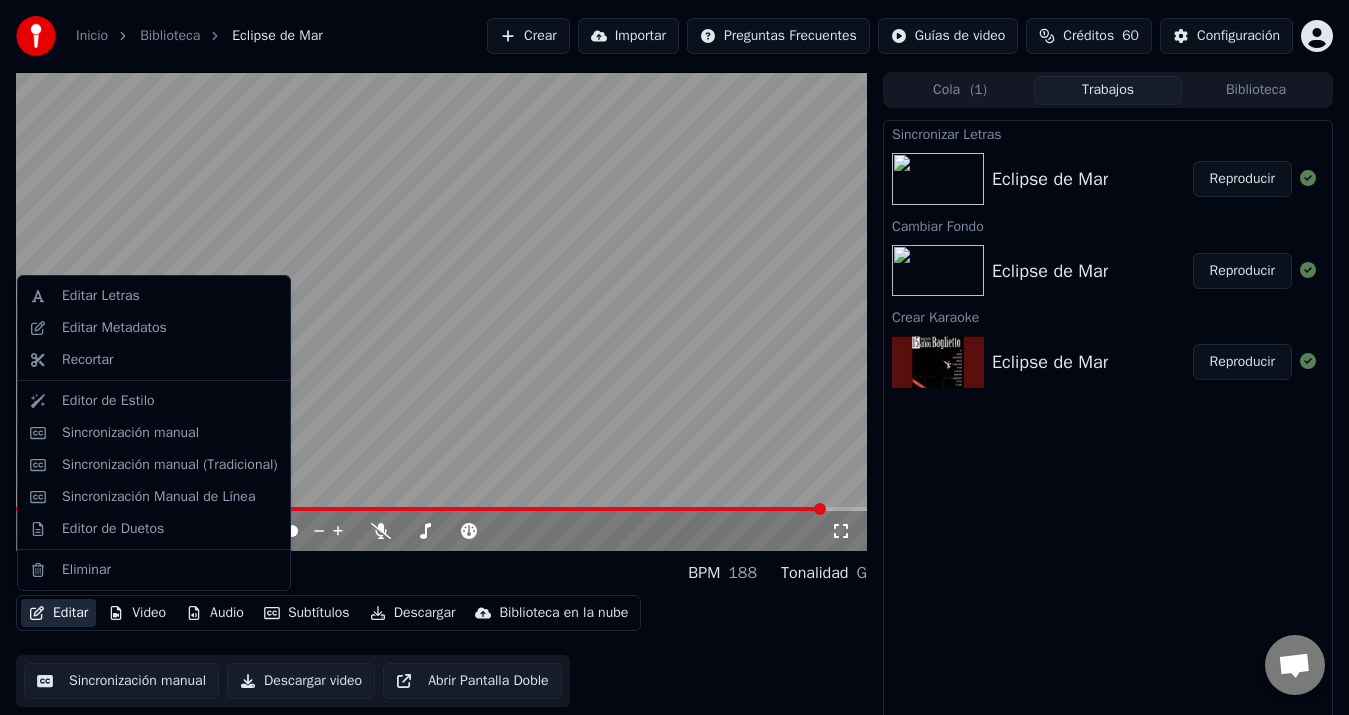 click on "Editar" at bounding box center (58, 613) 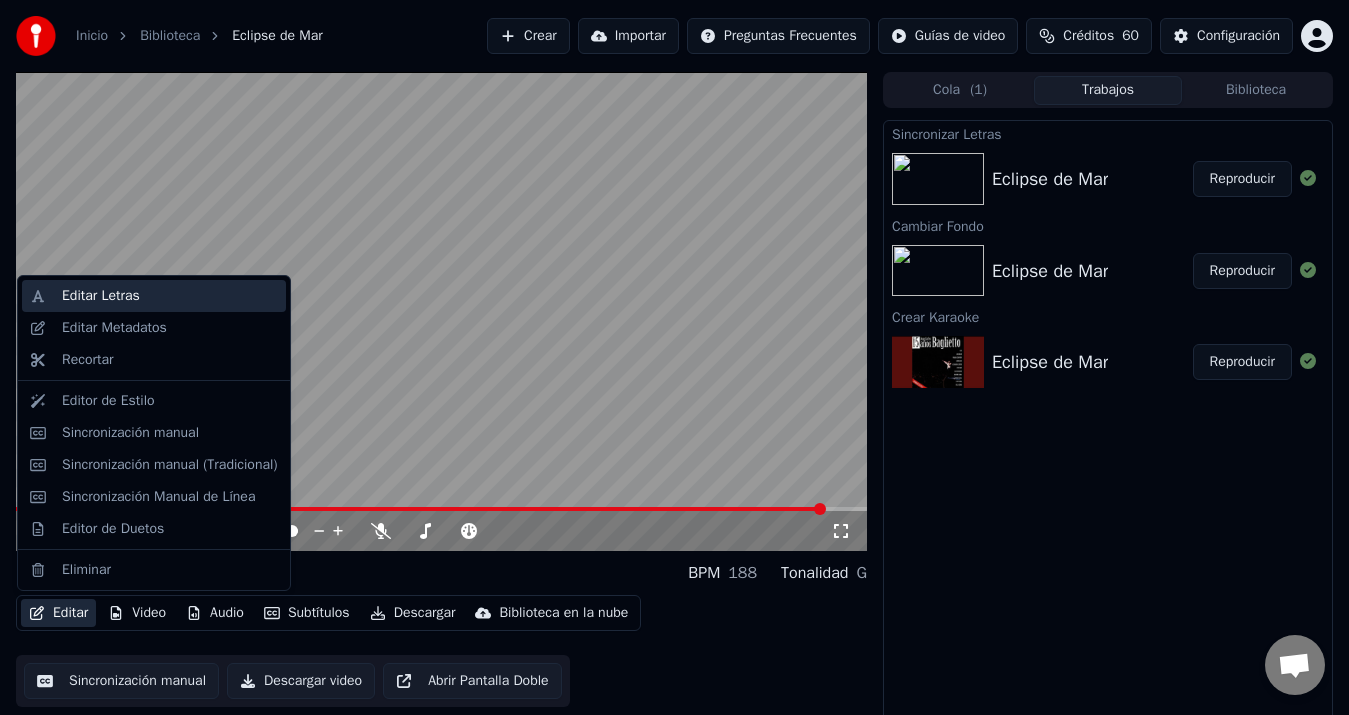click on "Editar Letras" at bounding box center [154, 296] 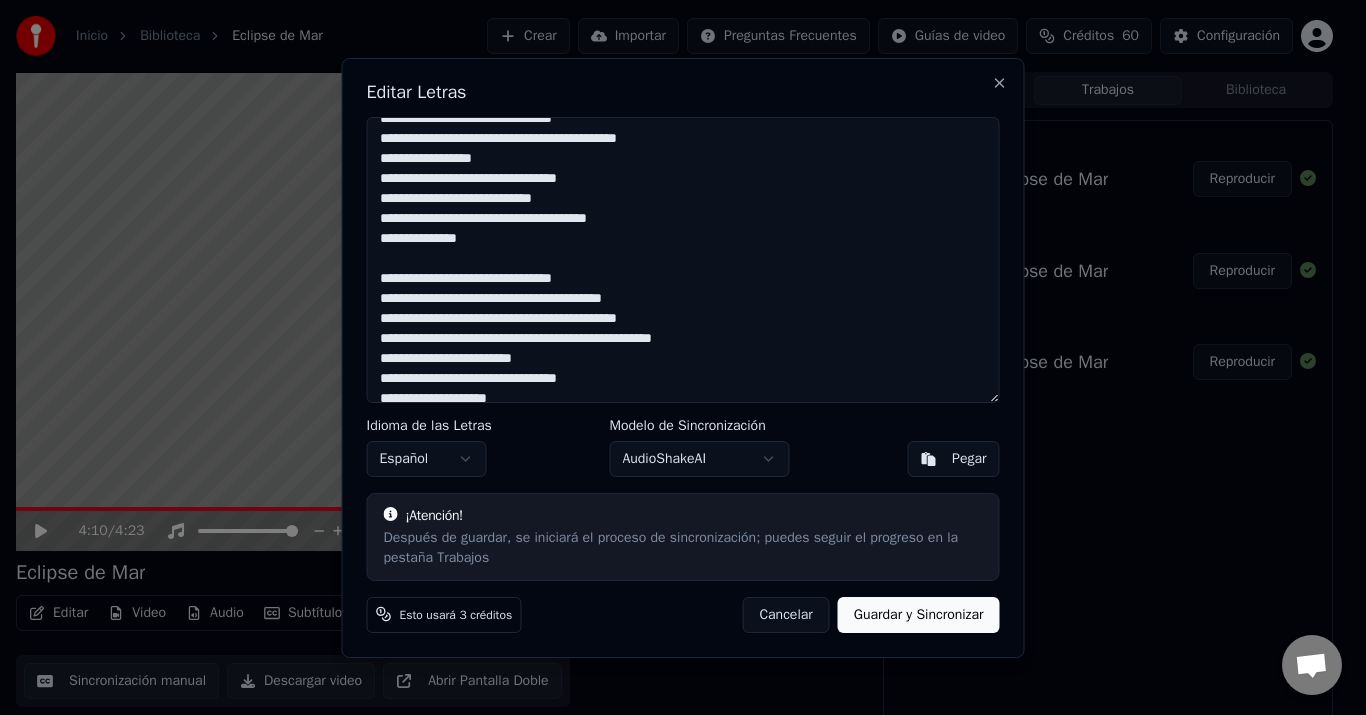 scroll, scrollTop: 911, scrollLeft: 0, axis: vertical 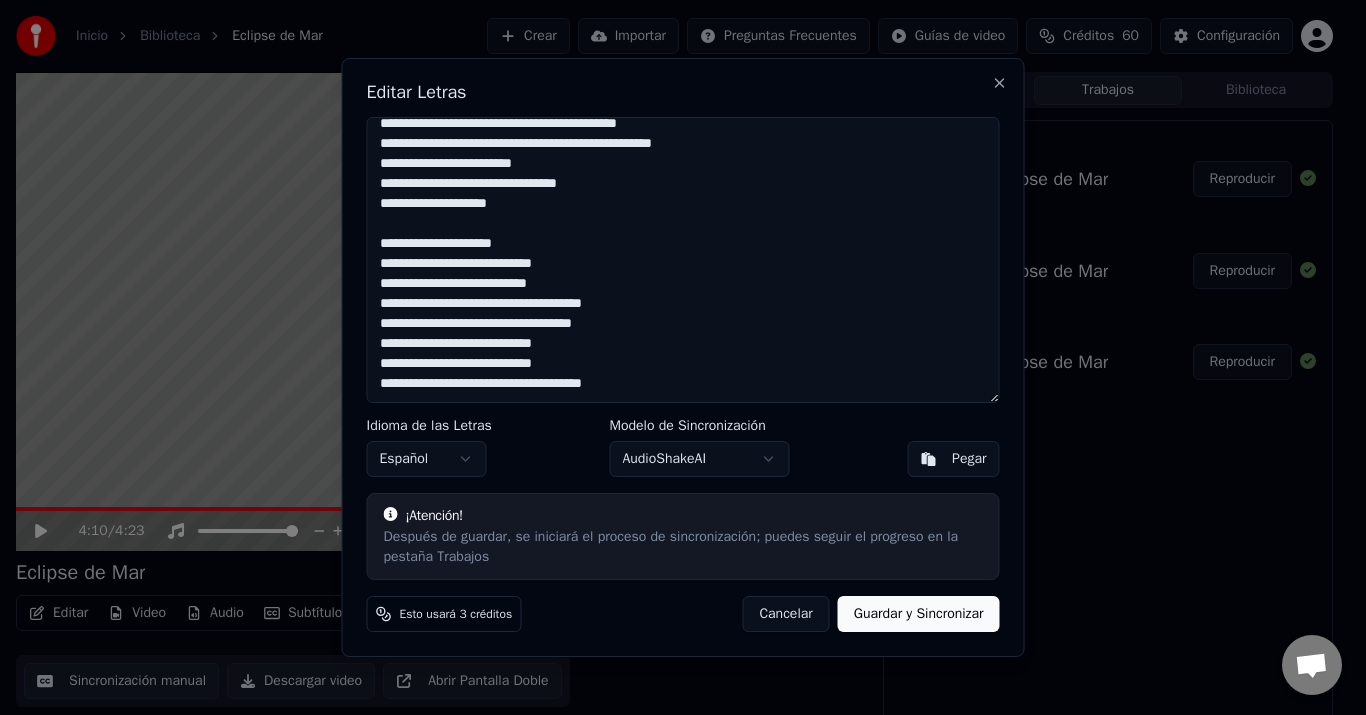 drag, startPoint x: 378, startPoint y: 244, endPoint x: 397, endPoint y: 245, distance: 19.026299 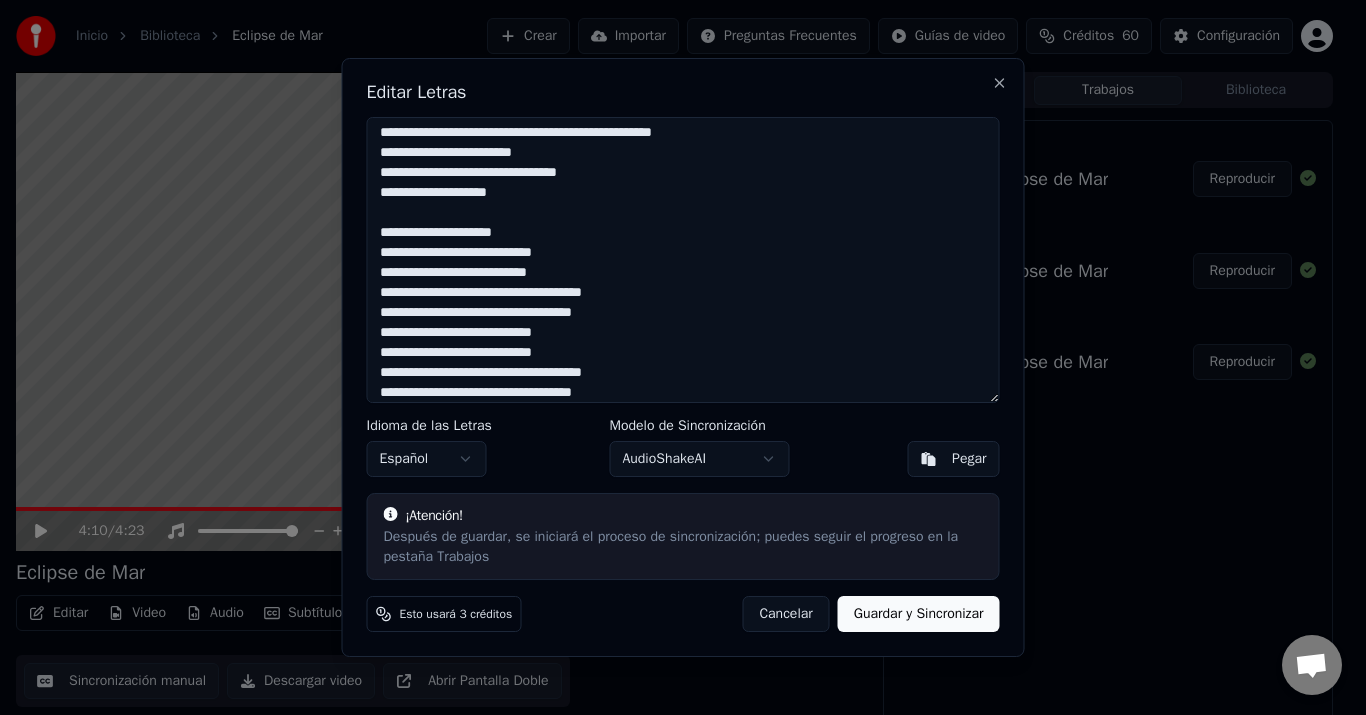 scroll, scrollTop: 982, scrollLeft: 0, axis: vertical 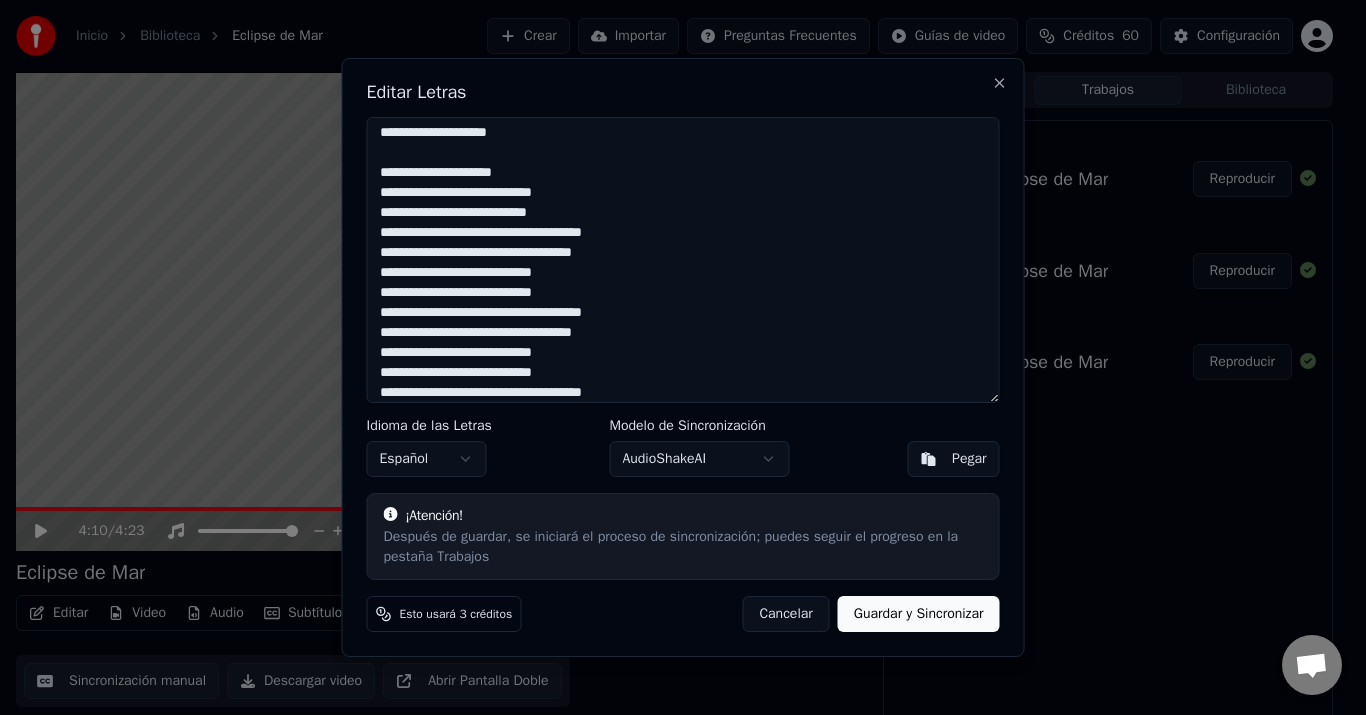 type on "**********" 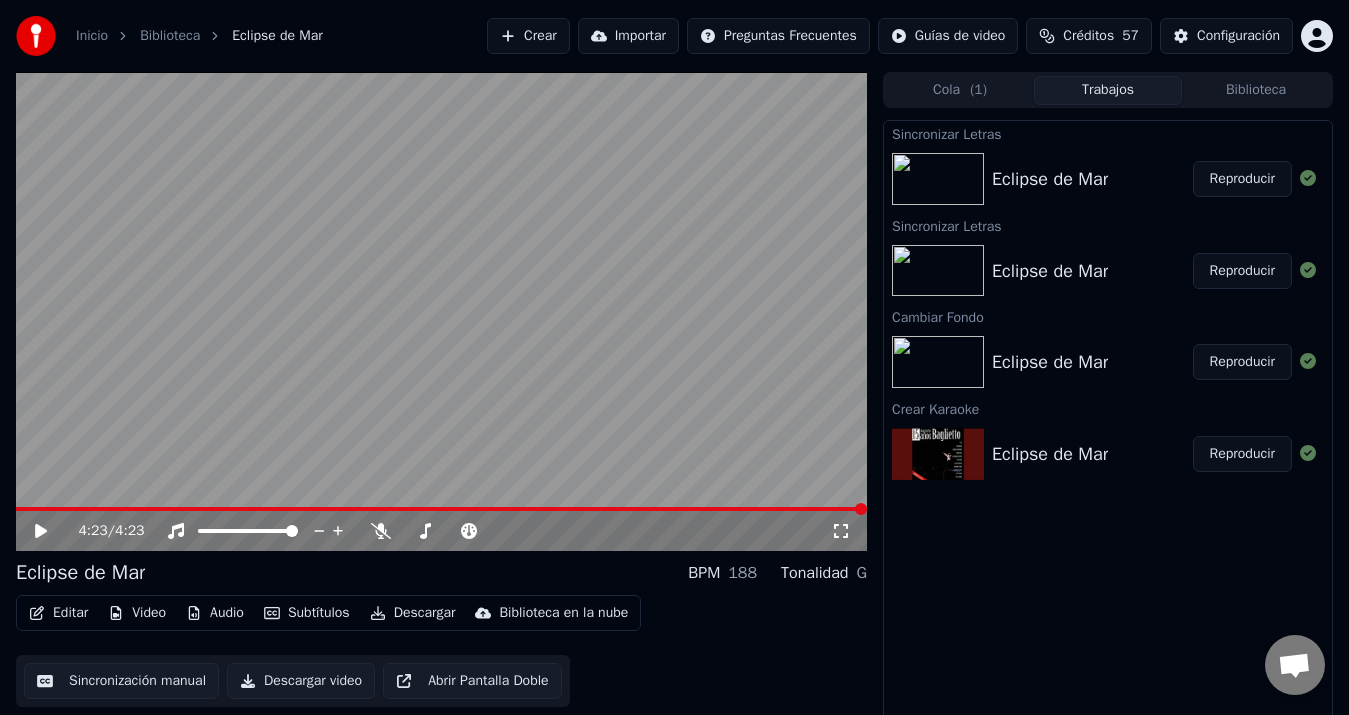 click on "Reproducir" at bounding box center (1242, 179) 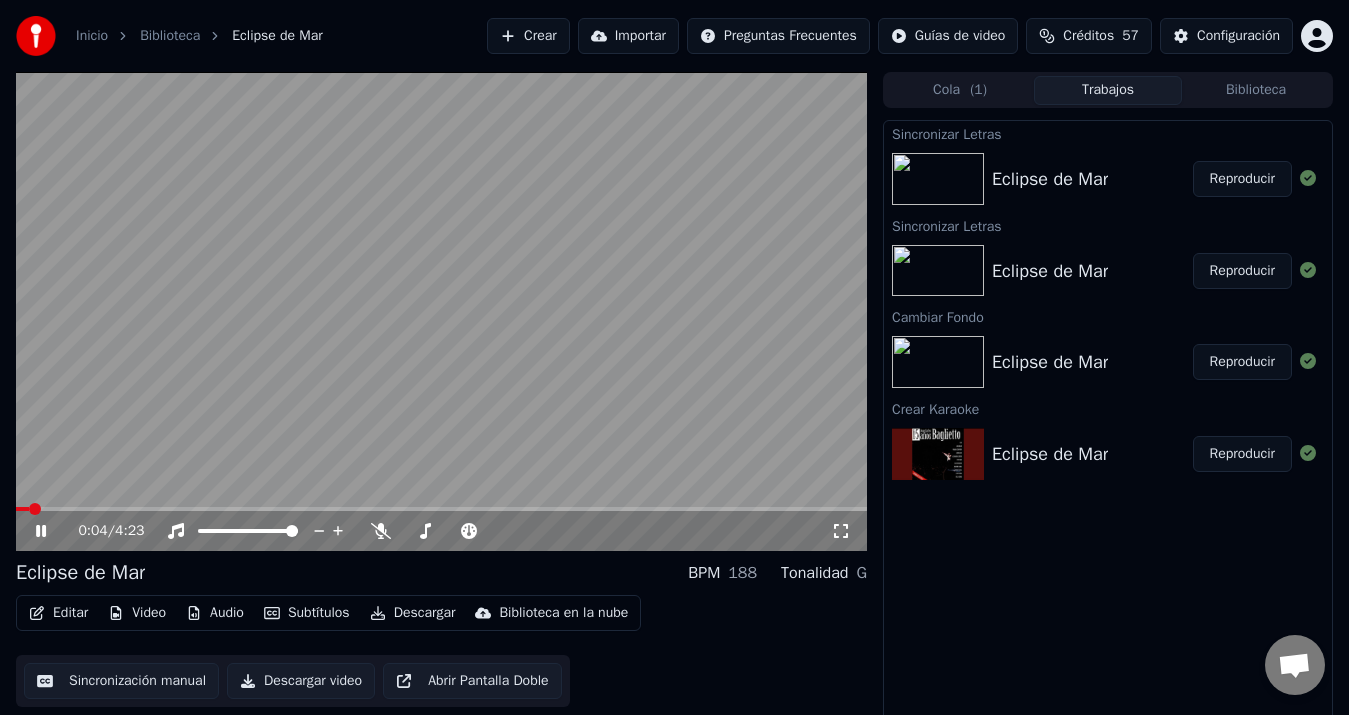 click on "0:04  /  4:23" at bounding box center [441, 529] 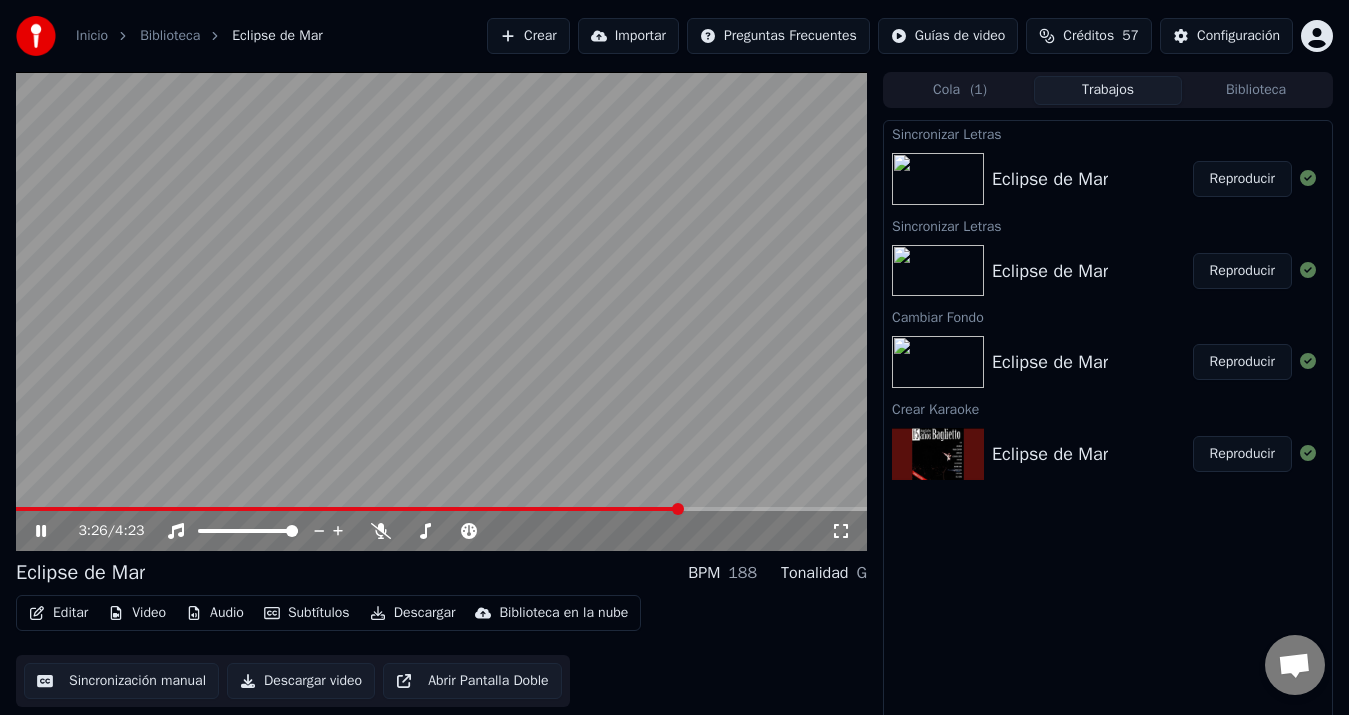 click at bounding box center [441, 509] 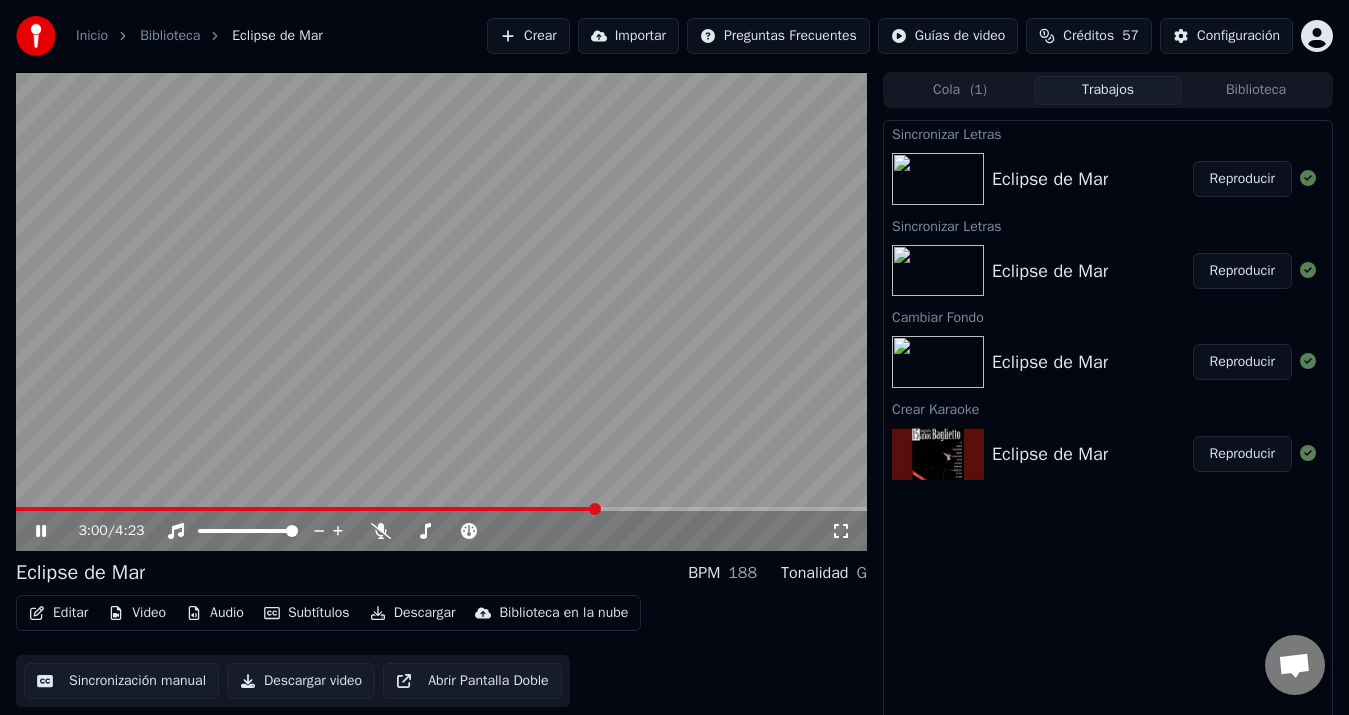 click at bounding box center [307, 509] 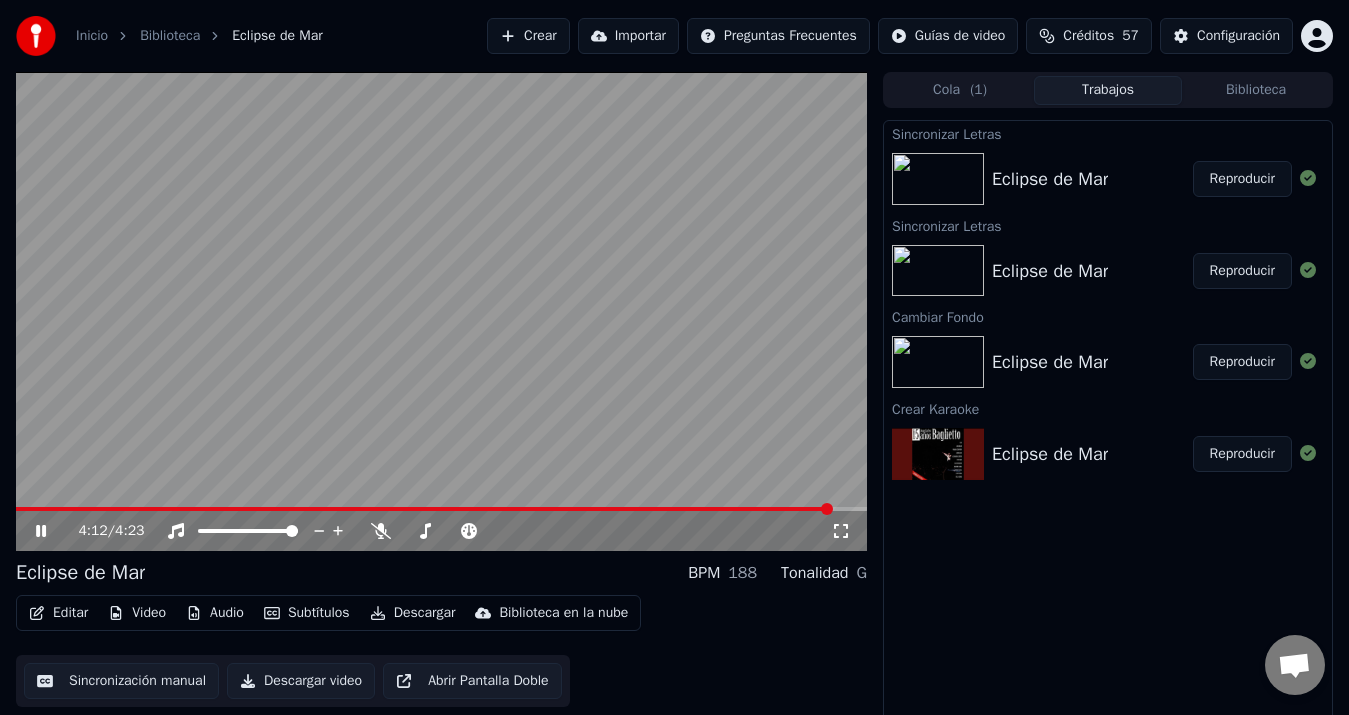 click 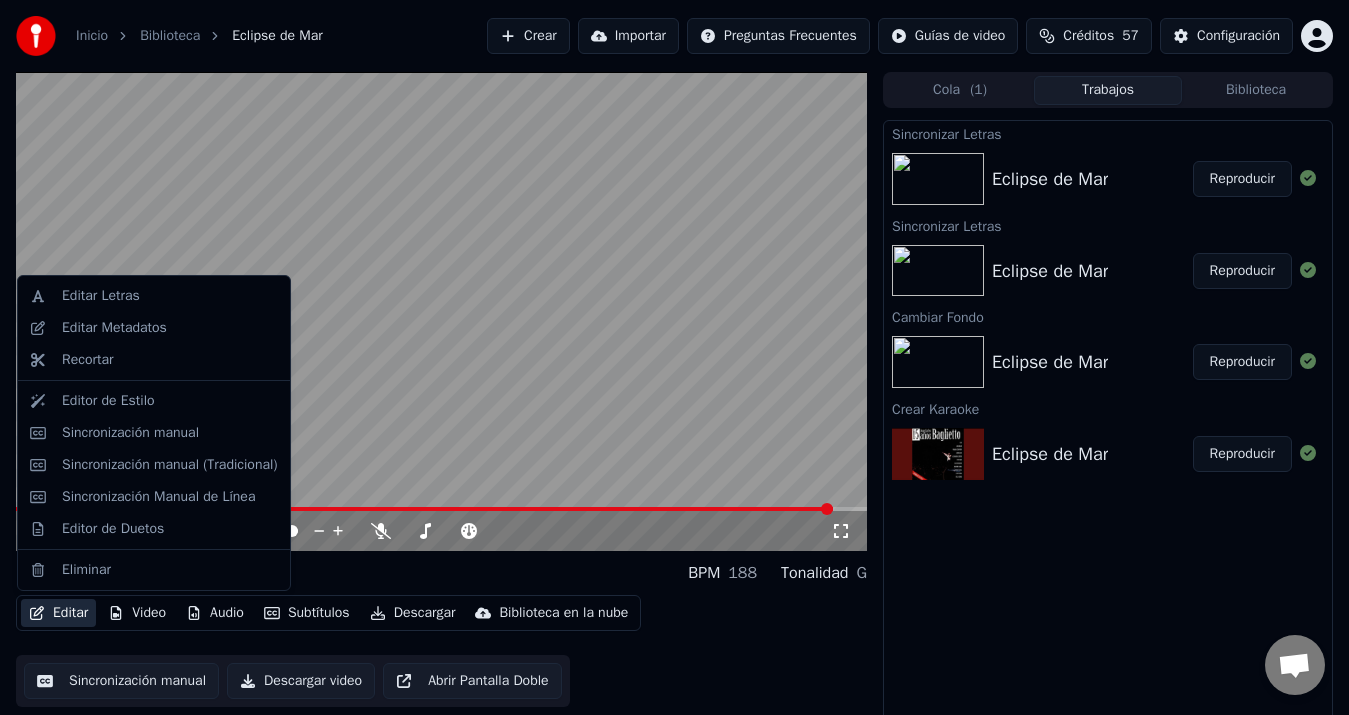 click on "Editar" at bounding box center [58, 613] 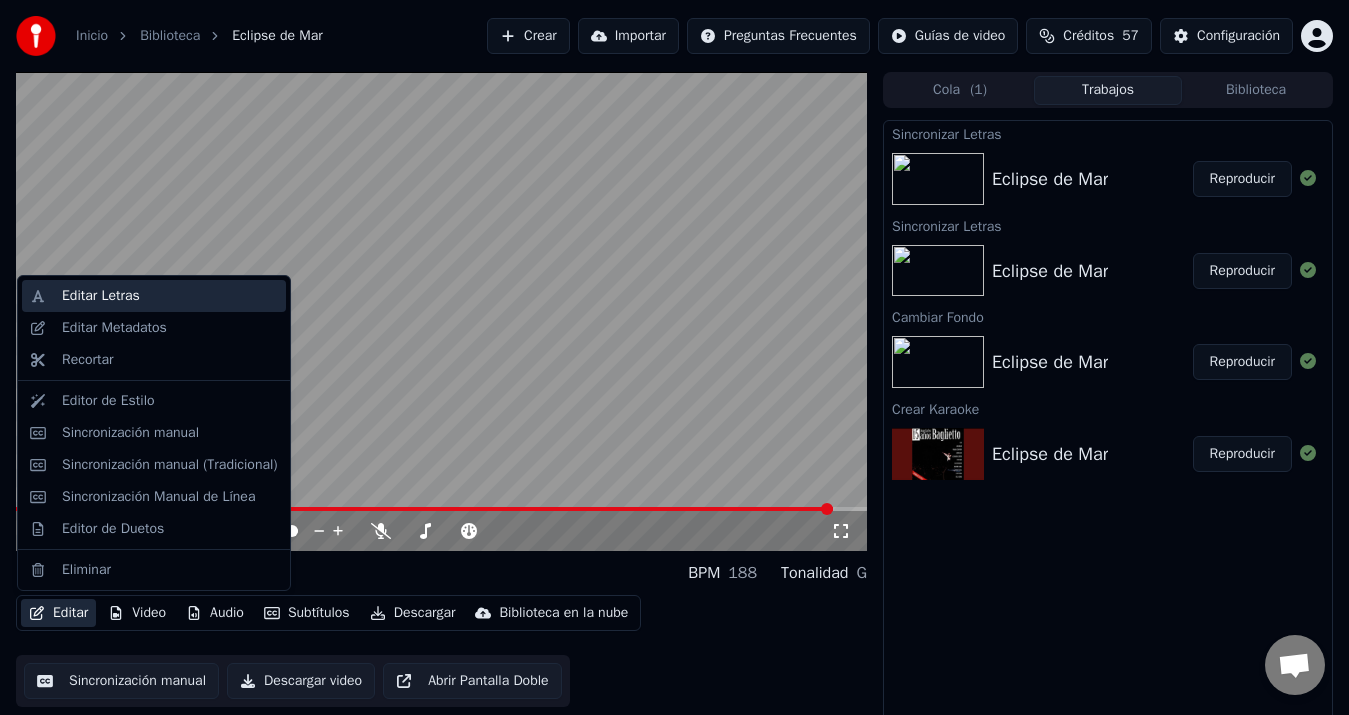 click on "Editar Letras" at bounding box center [170, 296] 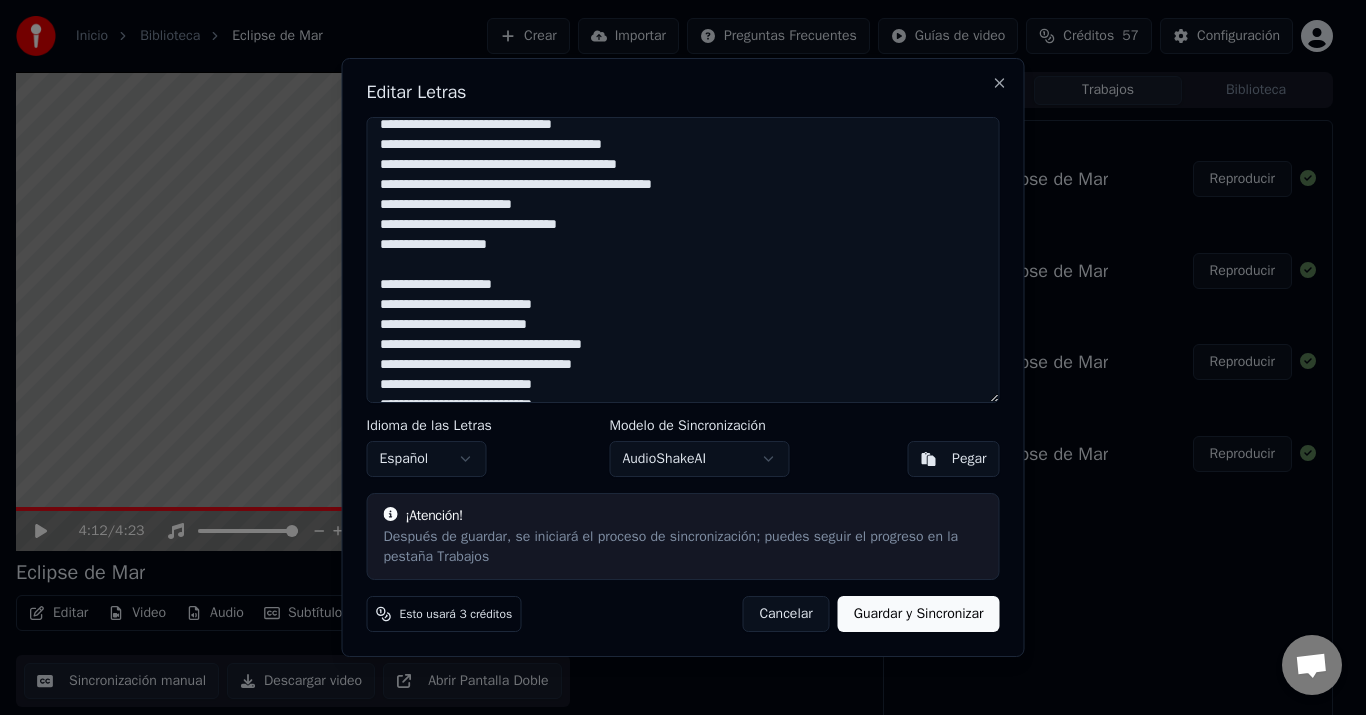 scroll, scrollTop: 991, scrollLeft: 0, axis: vertical 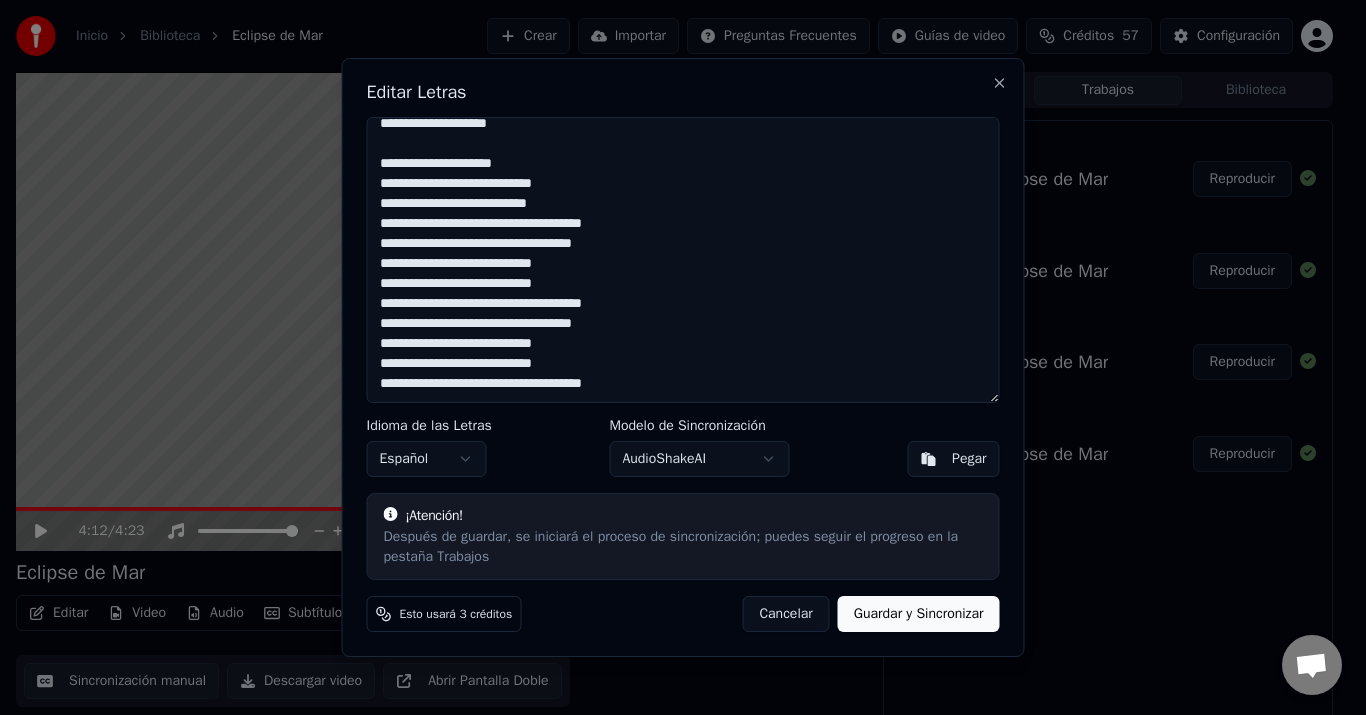 drag, startPoint x: 631, startPoint y: 390, endPoint x: 377, endPoint y: 328, distance: 261.45746 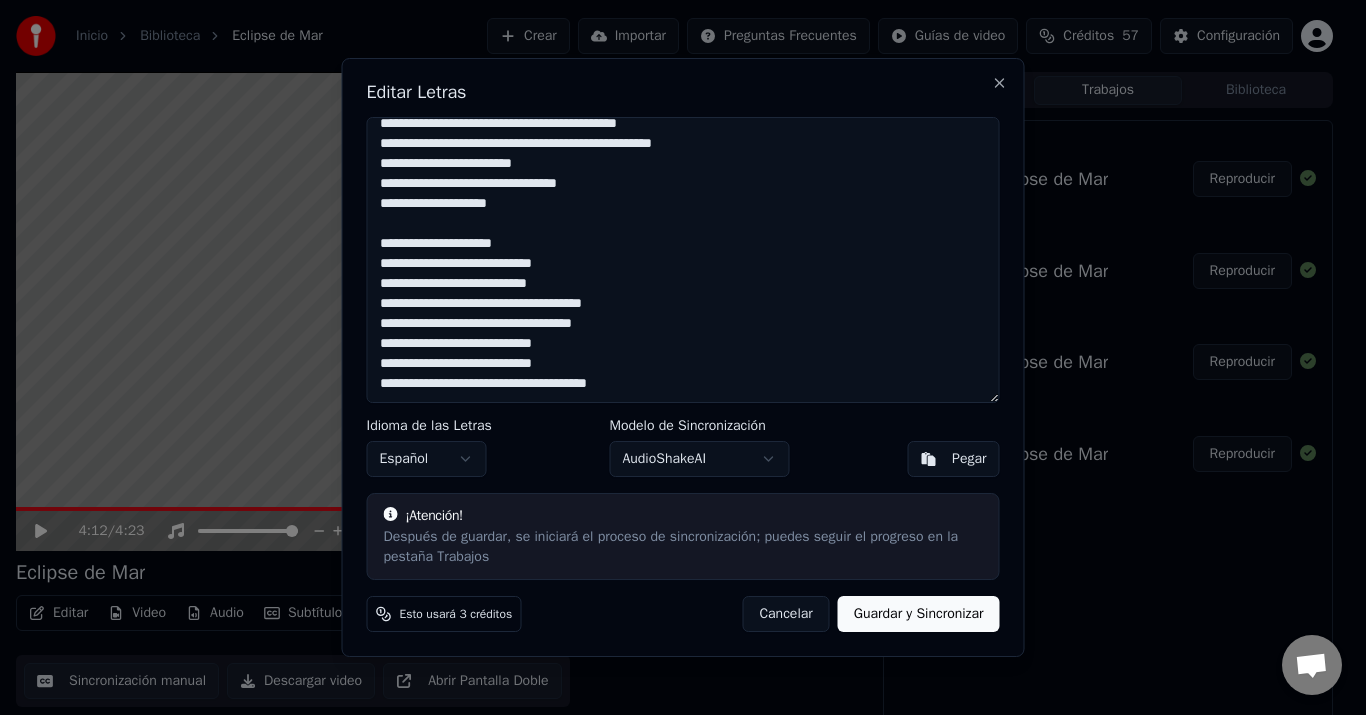 scroll, scrollTop: 931, scrollLeft: 0, axis: vertical 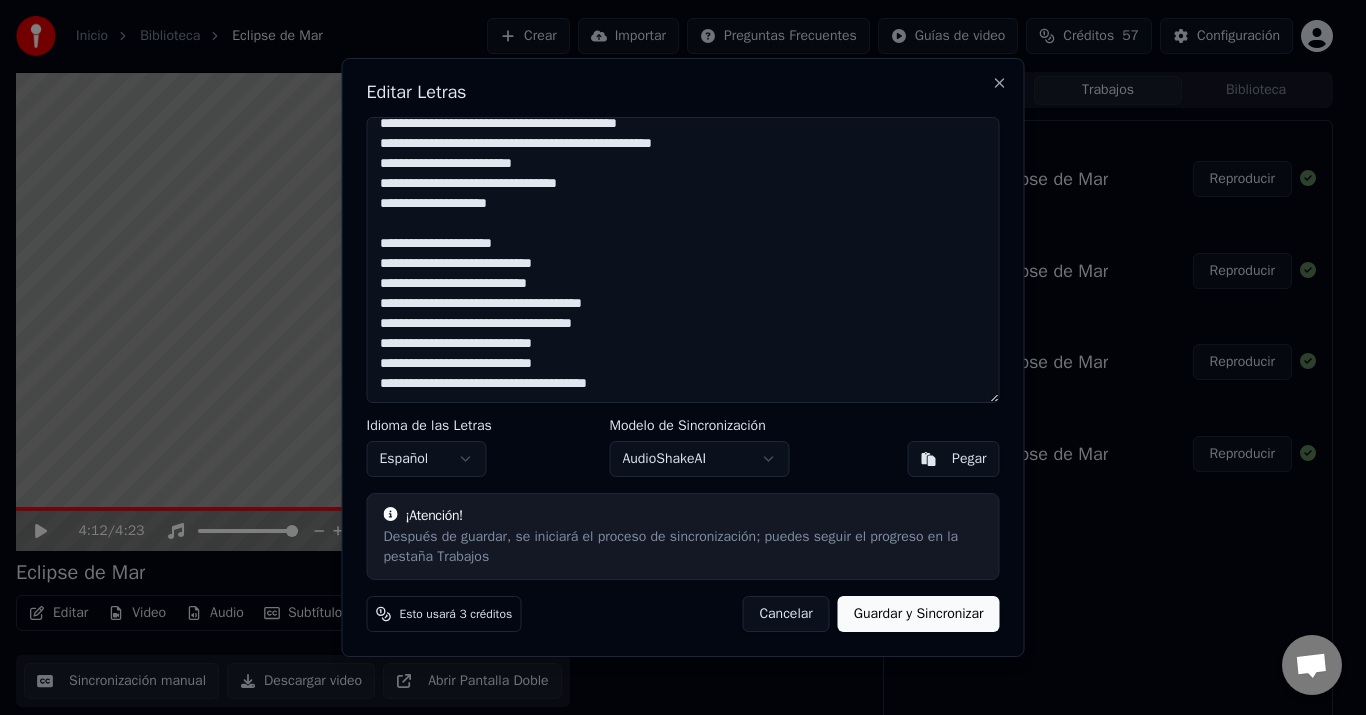 drag, startPoint x: 377, startPoint y: 222, endPoint x: 654, endPoint y: 276, distance: 282.21445 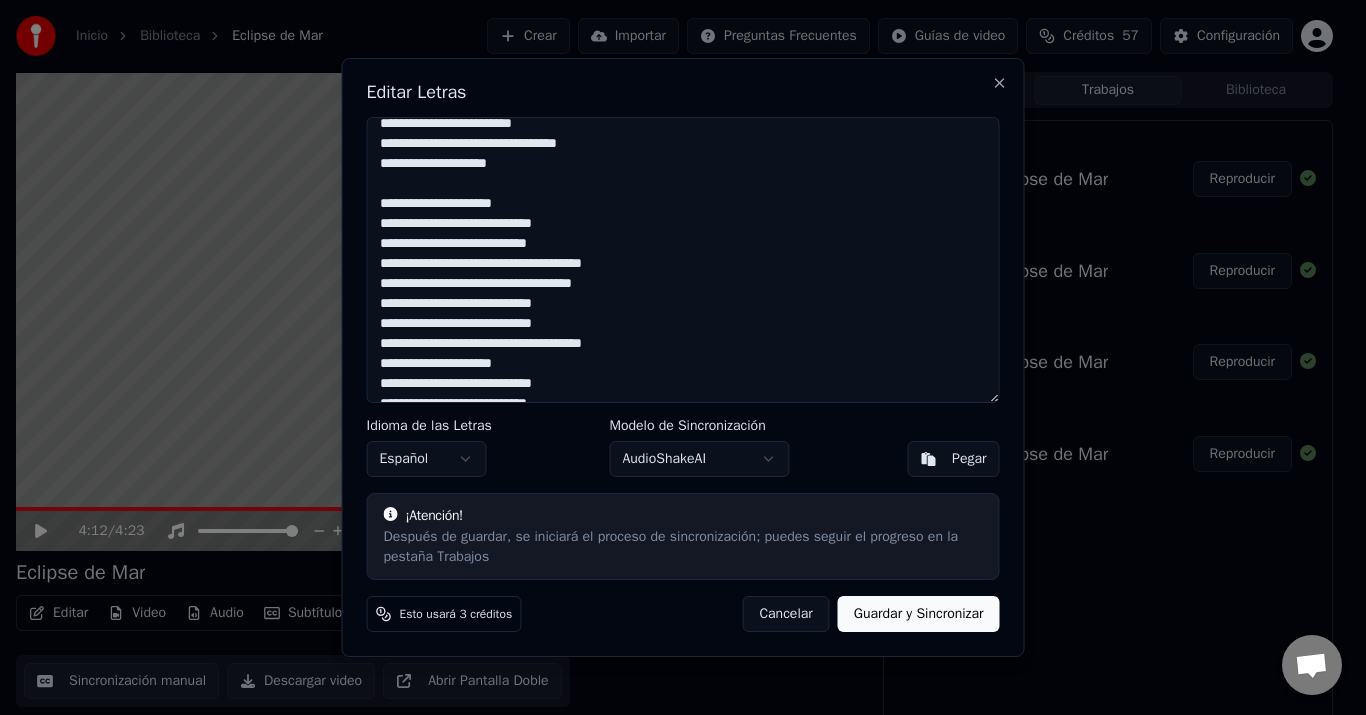 scroll, scrollTop: 982, scrollLeft: 0, axis: vertical 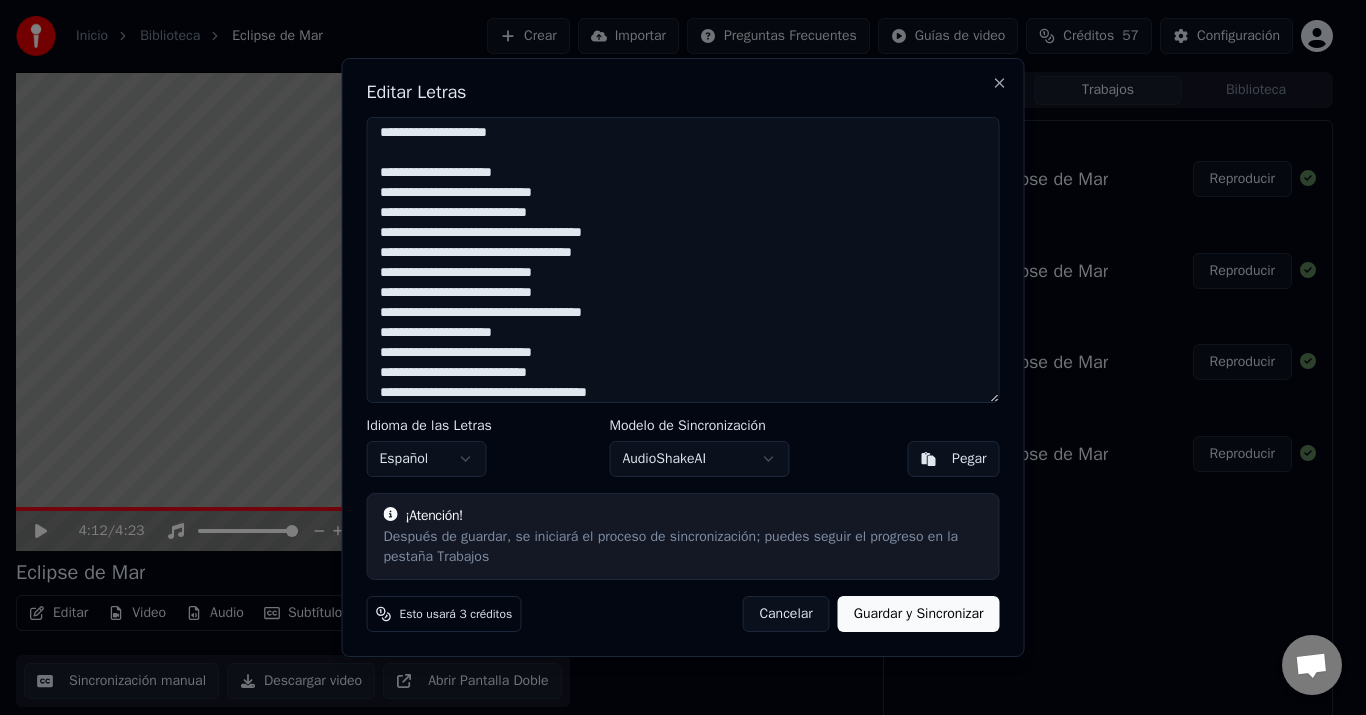 click on "Guardar y Sincronizar" at bounding box center (919, 614) 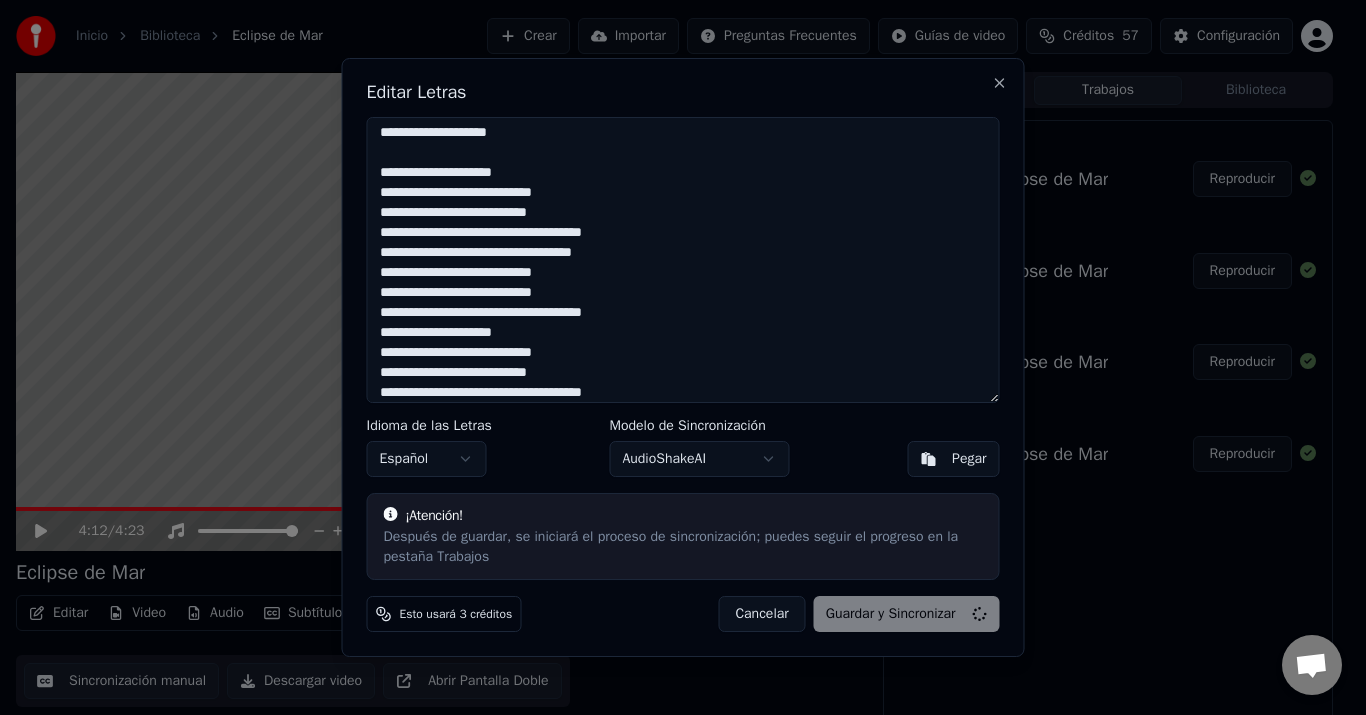 type on "**********" 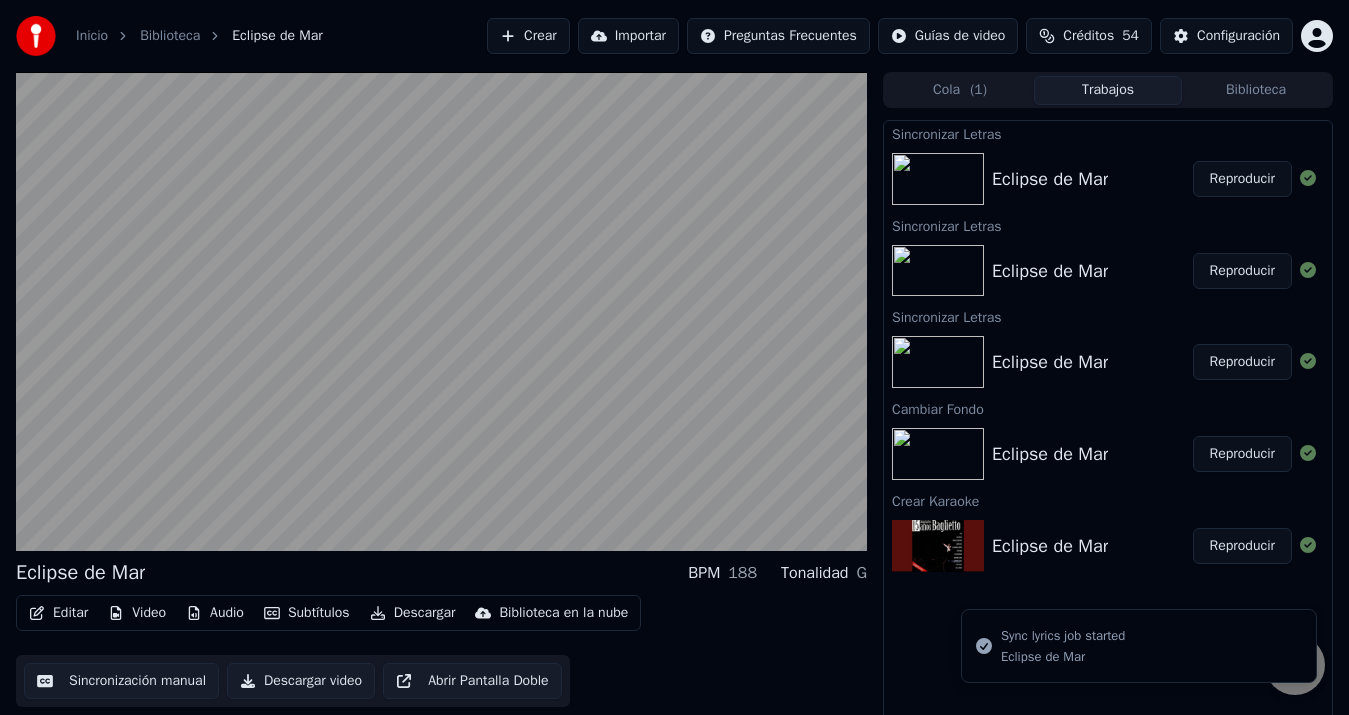 click on "Reproducir" at bounding box center (1242, 179) 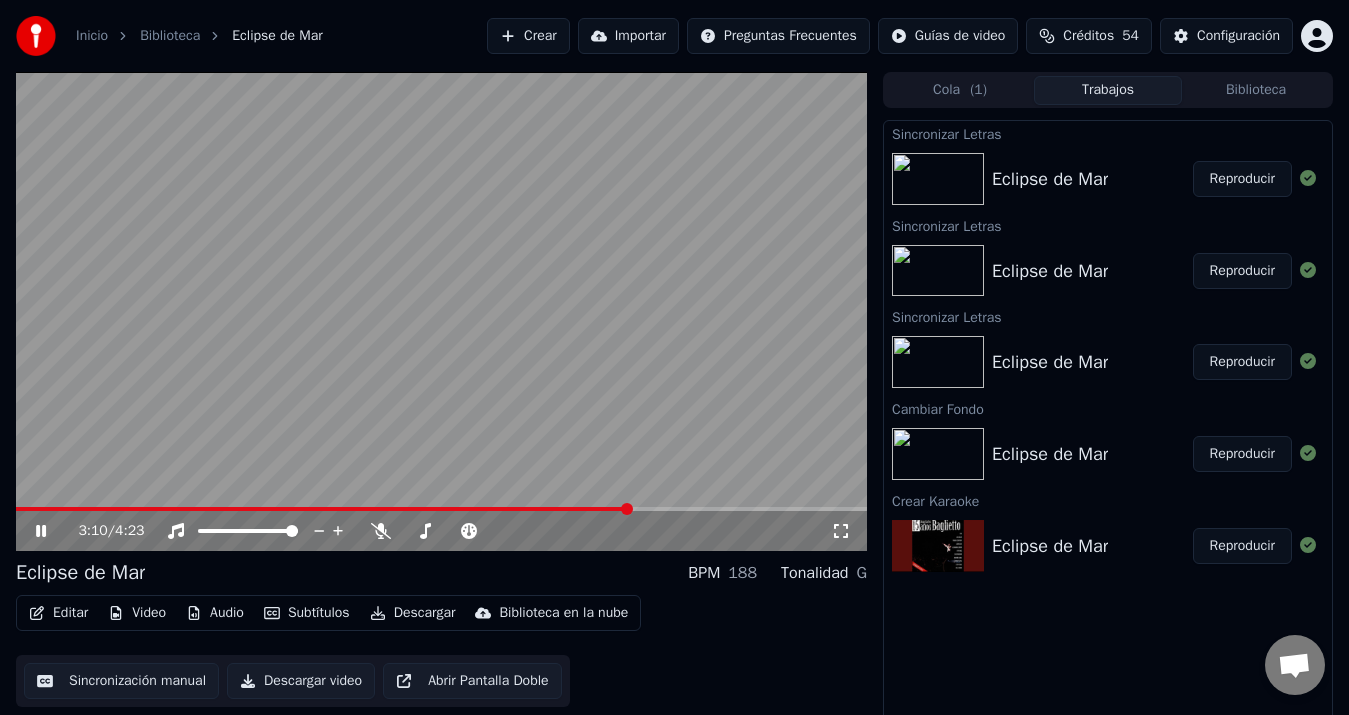 click at bounding box center [441, 509] 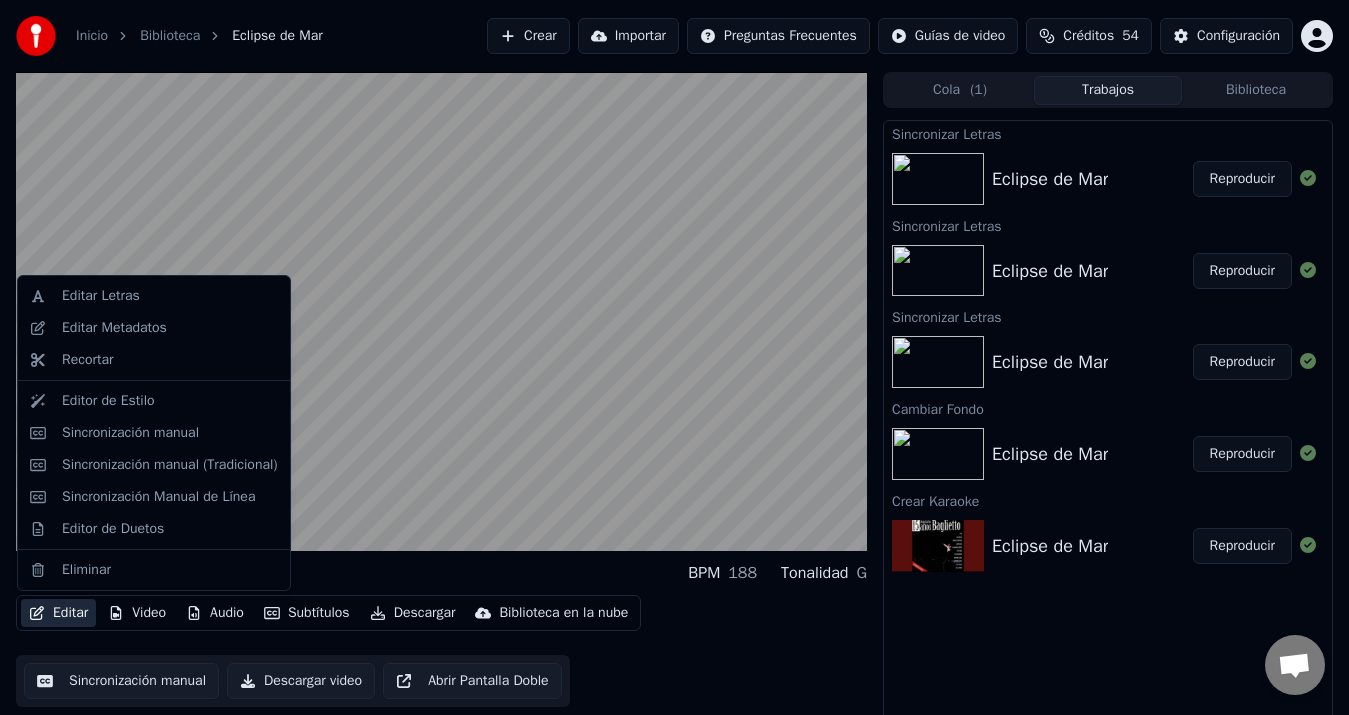 click on "Editar" at bounding box center [58, 613] 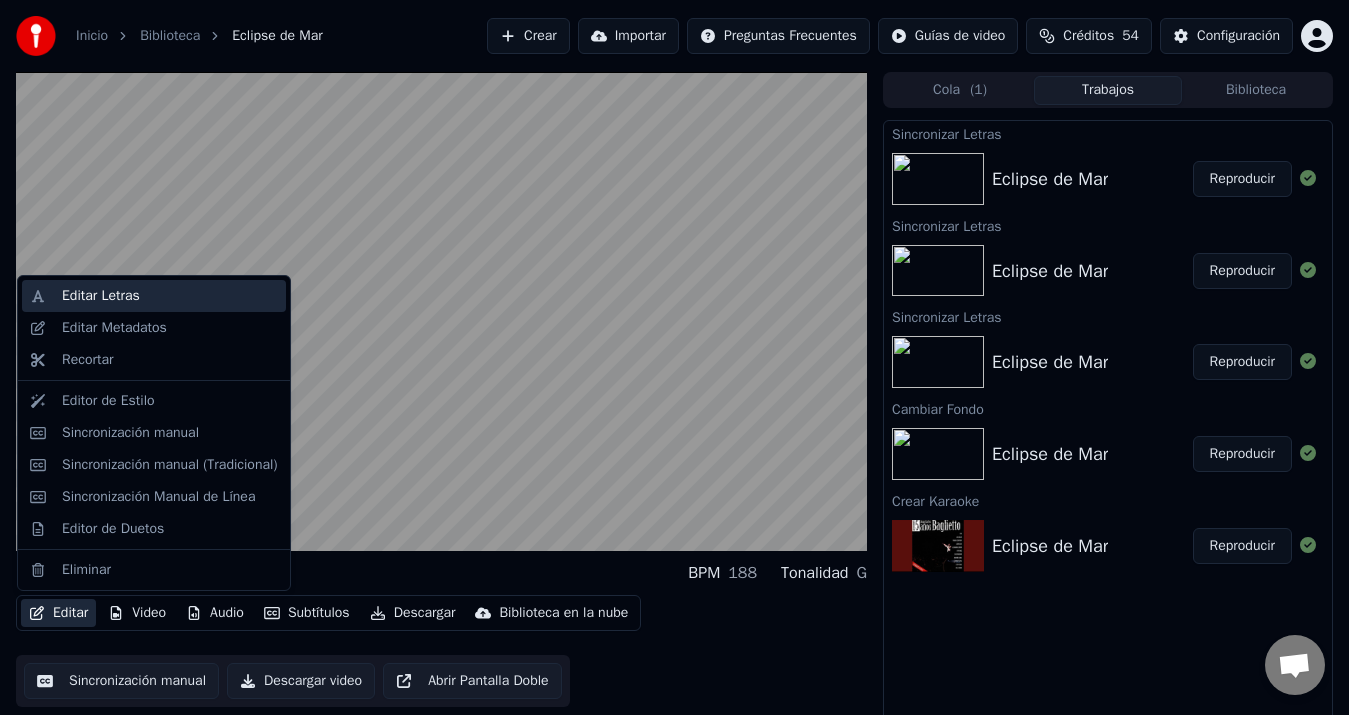 click on "Editar Letras" at bounding box center (154, 296) 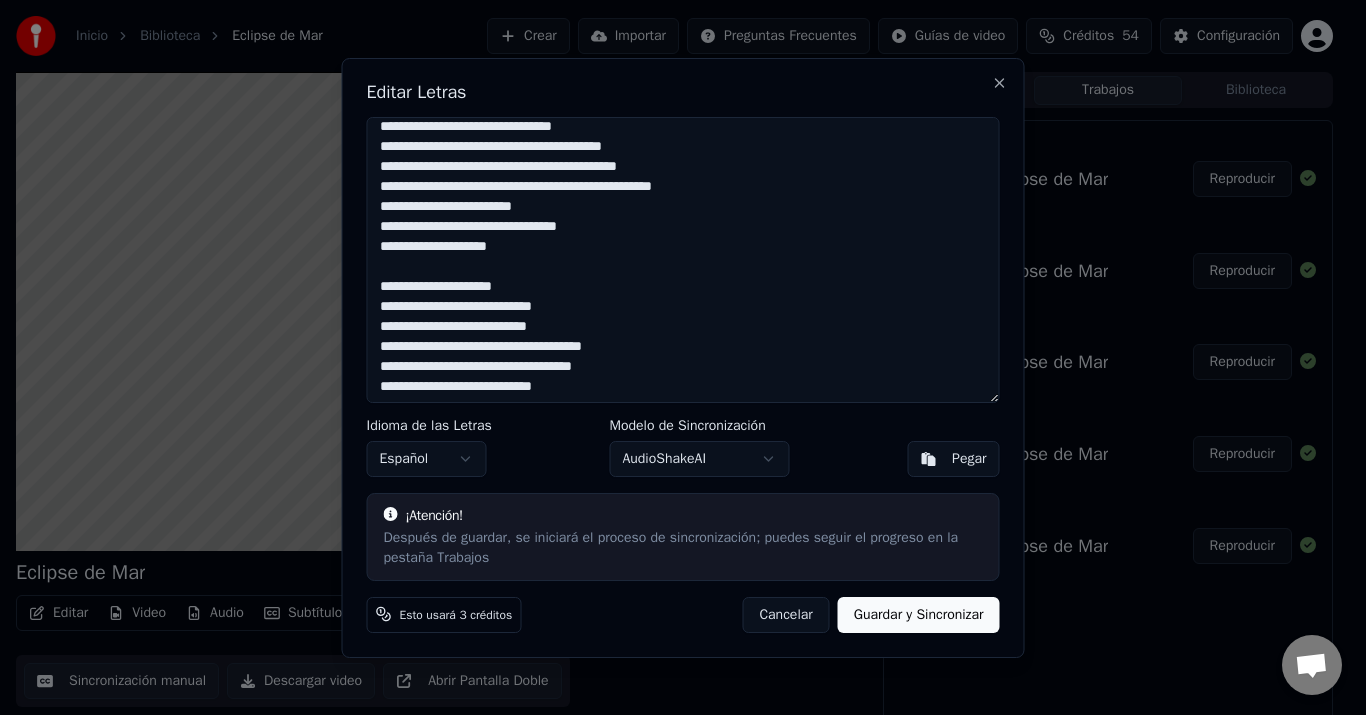 scroll, scrollTop: 944, scrollLeft: 0, axis: vertical 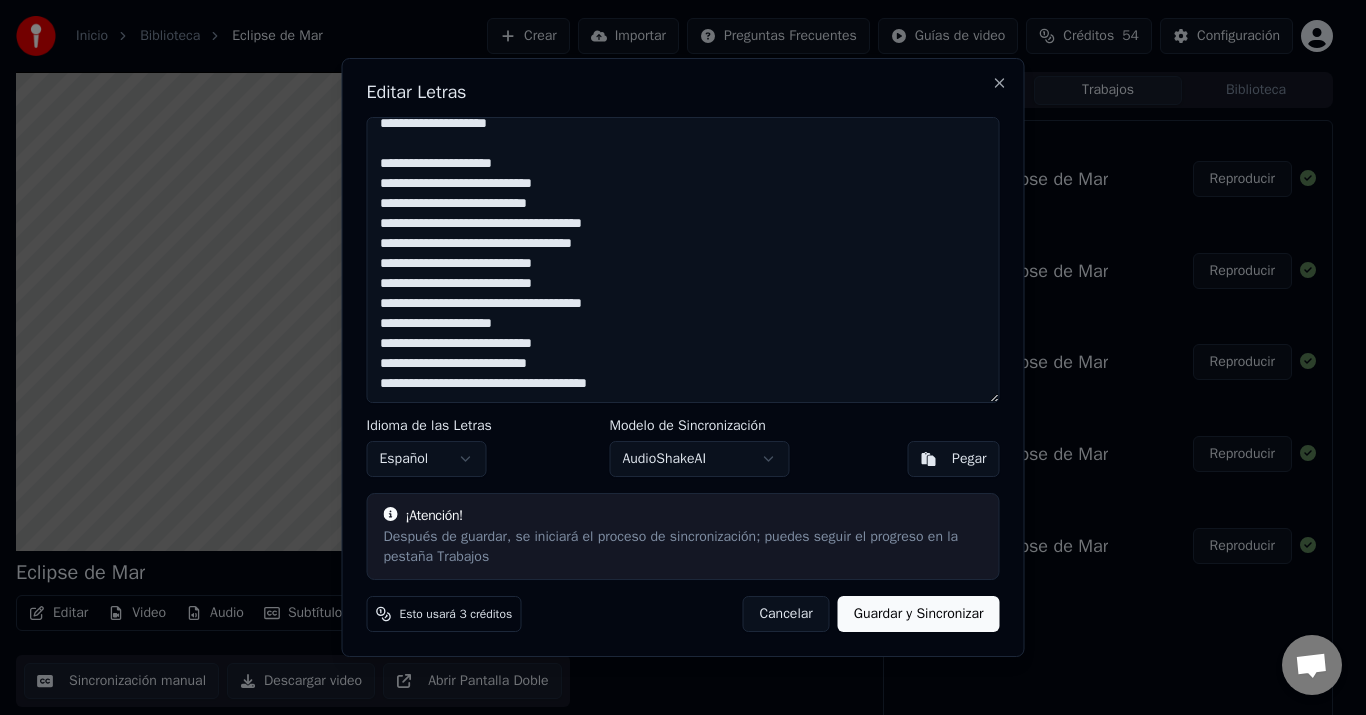 drag, startPoint x: 674, startPoint y: 376, endPoint x: 377, endPoint y: 309, distance: 304.46347 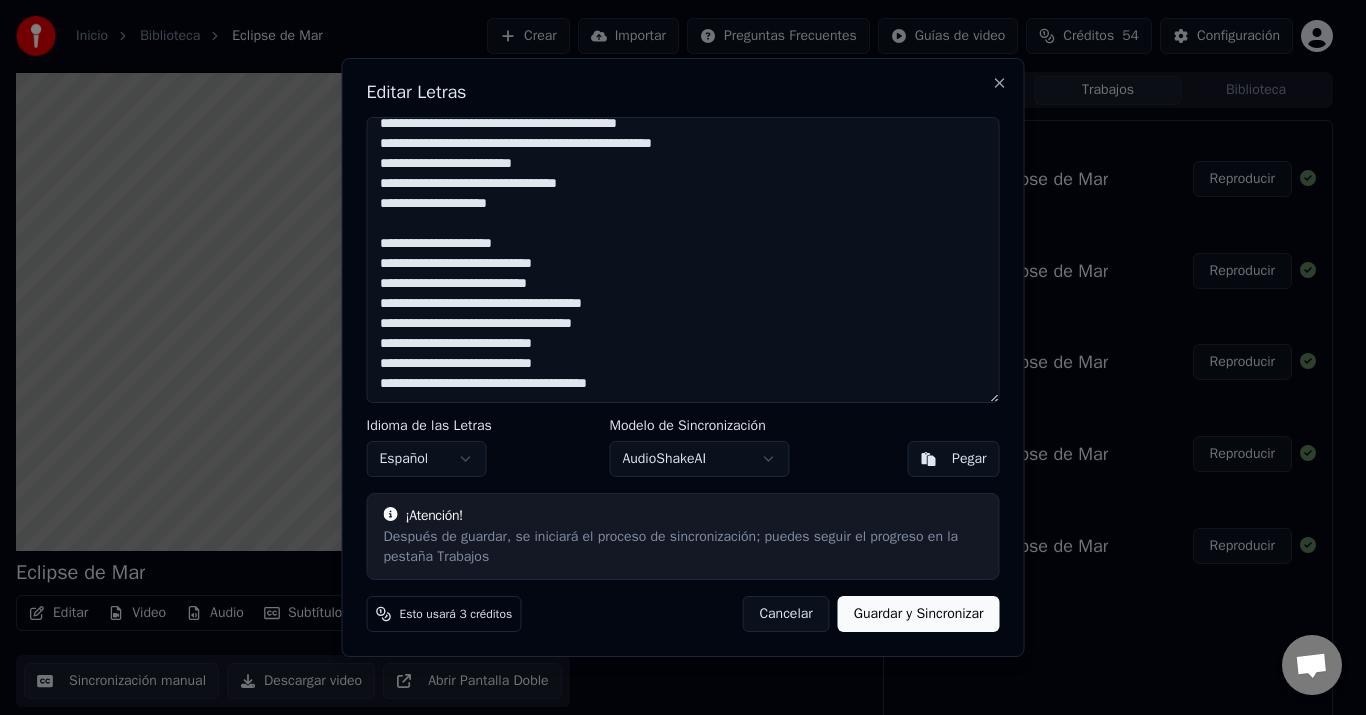 scroll, scrollTop: 931, scrollLeft: 0, axis: vertical 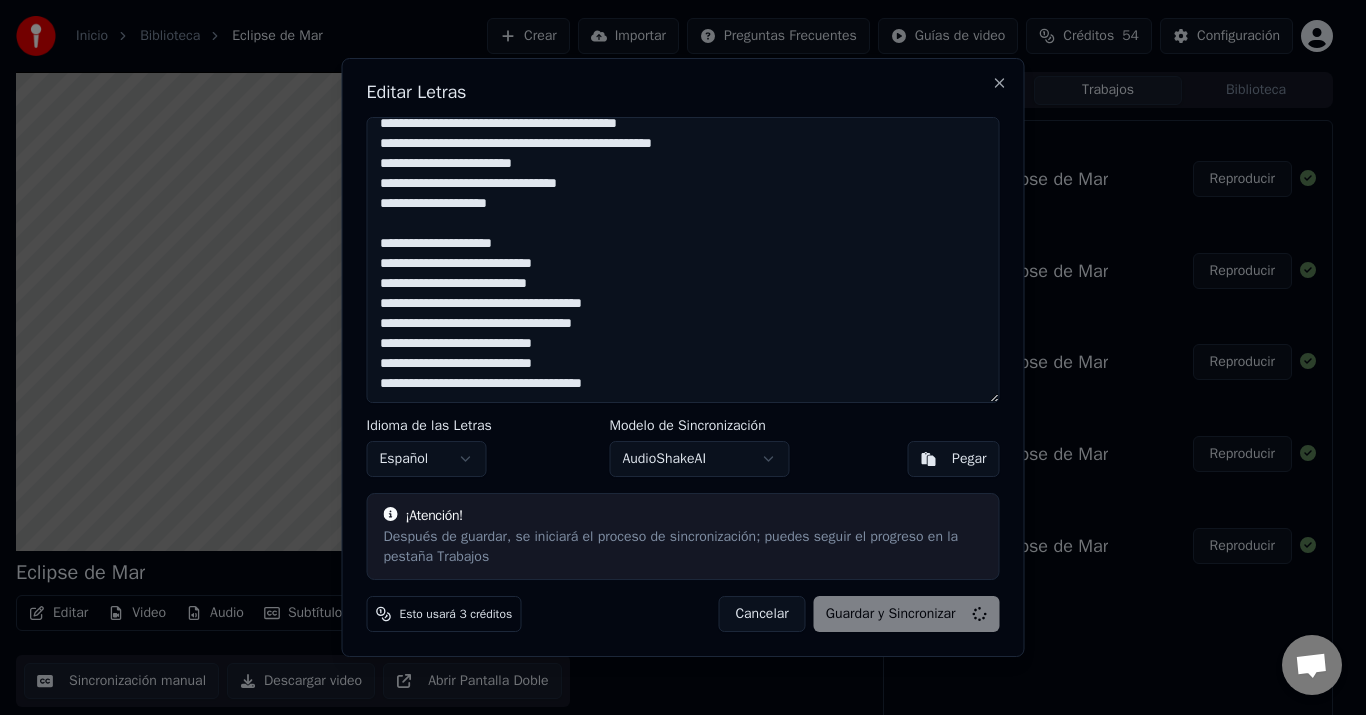 type on "**********" 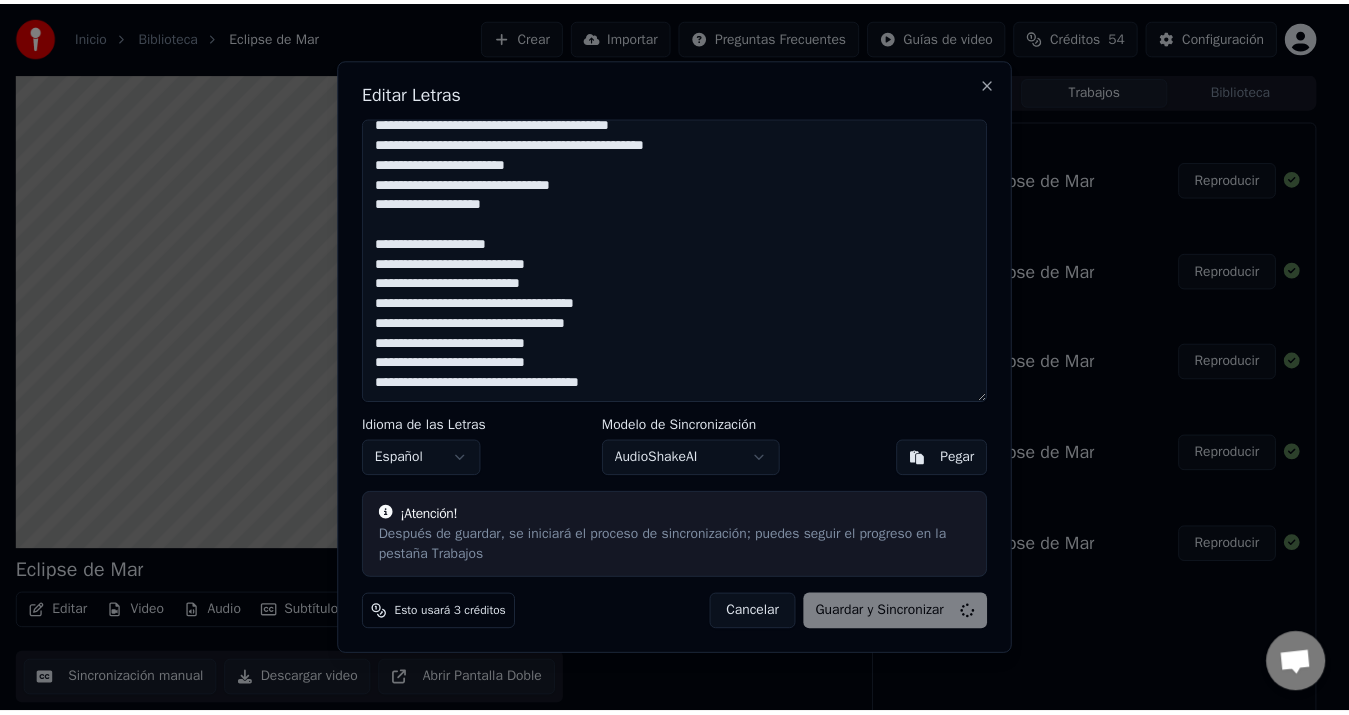 scroll, scrollTop: 931, scrollLeft: 0, axis: vertical 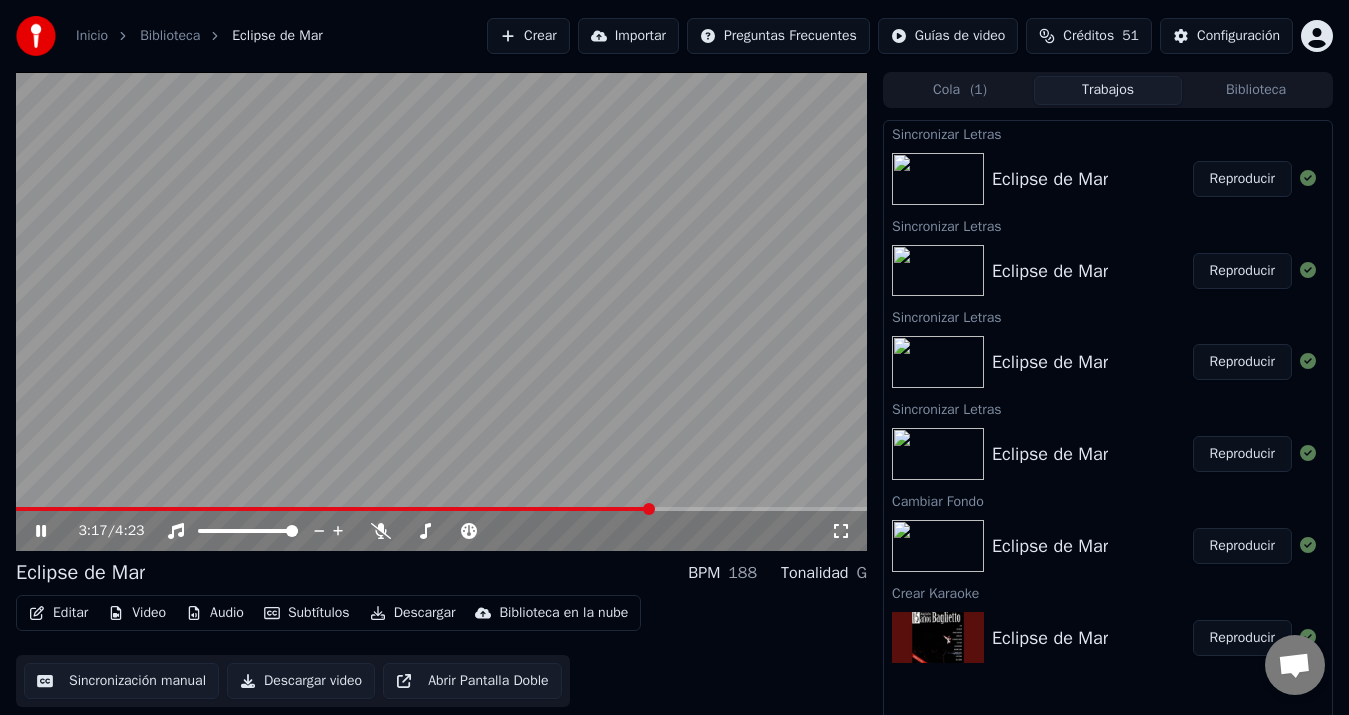 click at bounding box center [441, 509] 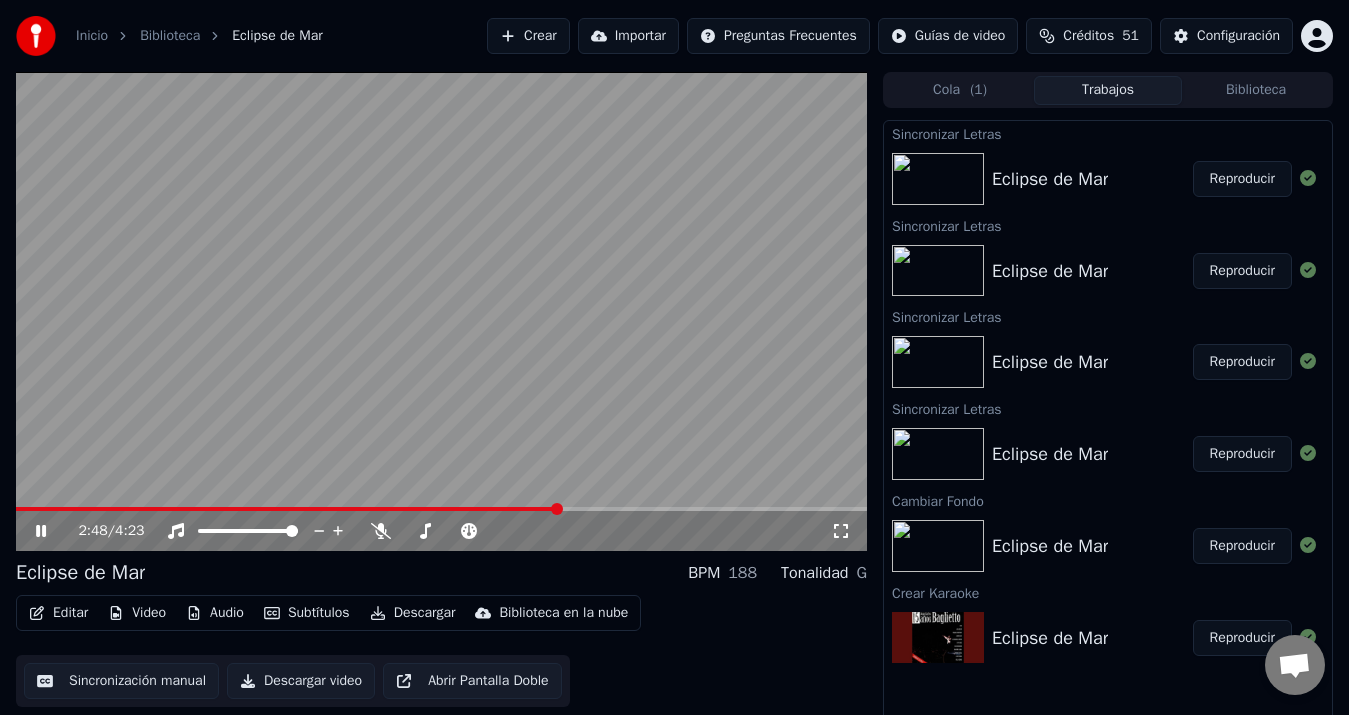 click at bounding box center [287, 509] 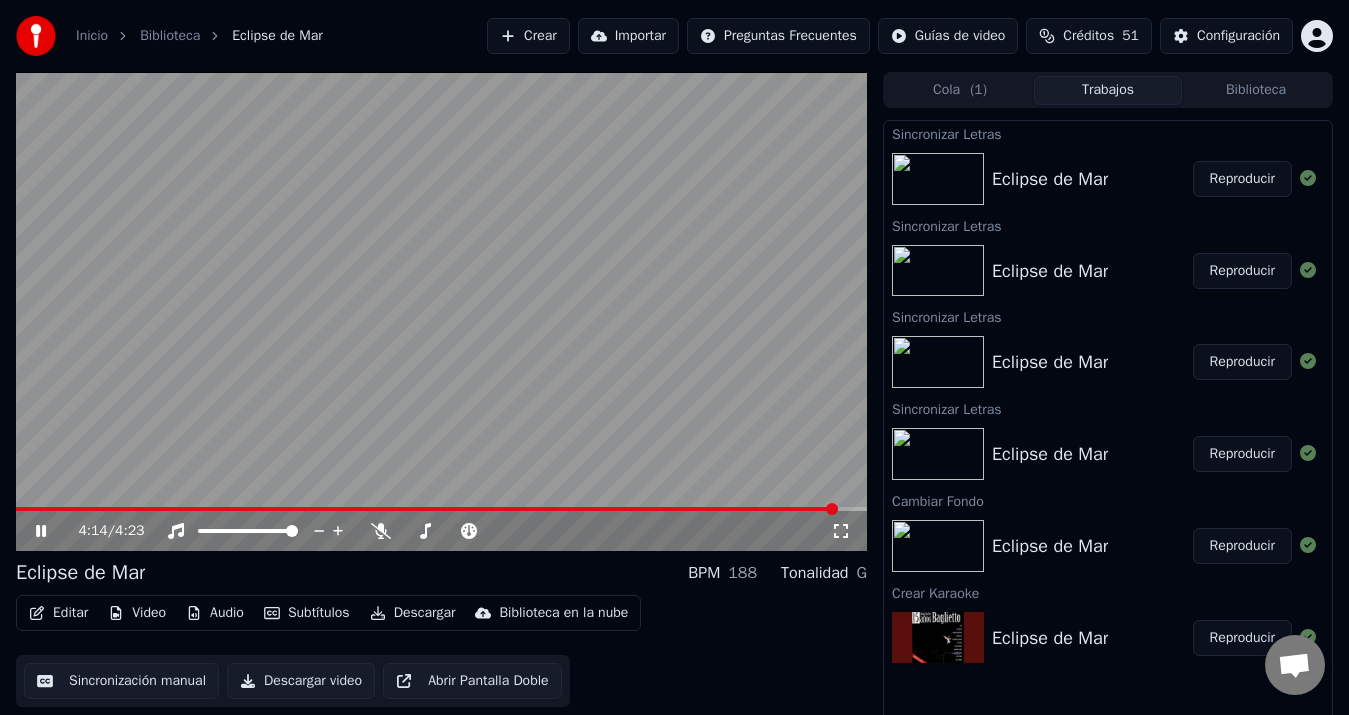 click on "Reproducir" at bounding box center [1242, 362] 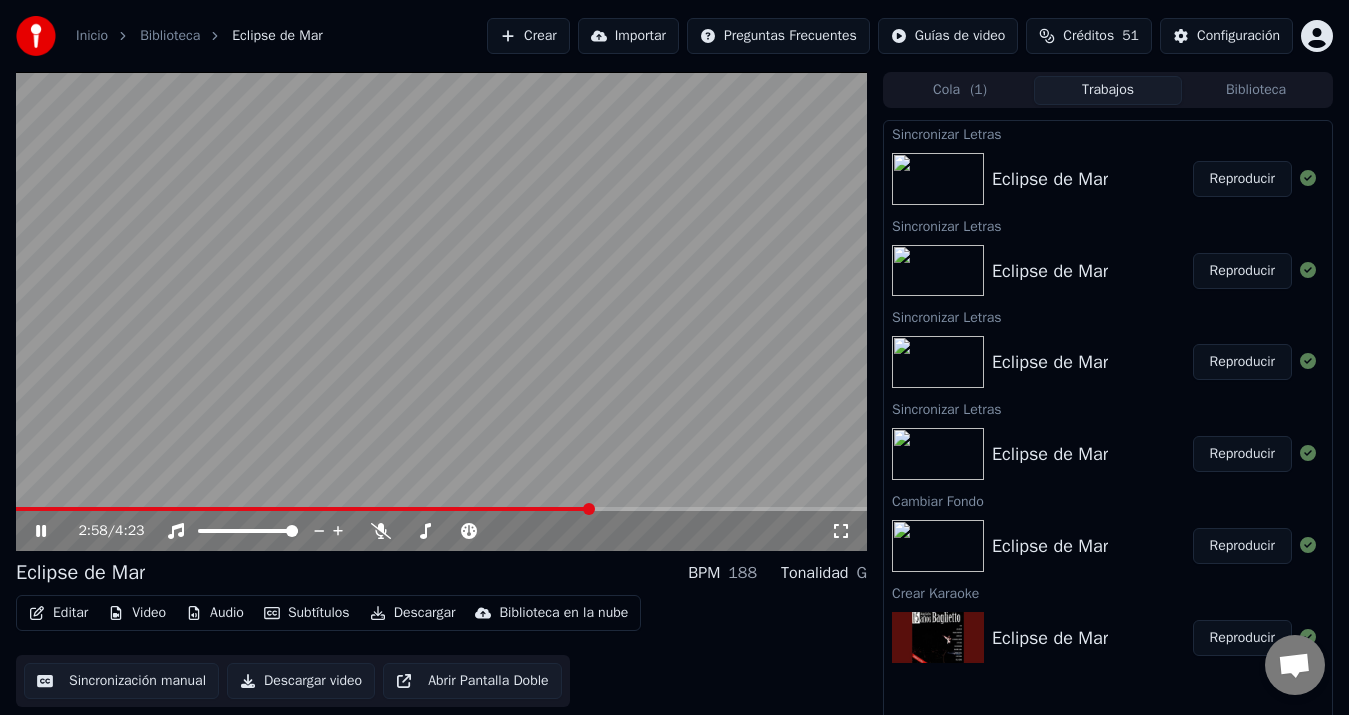 click at bounding box center [441, 509] 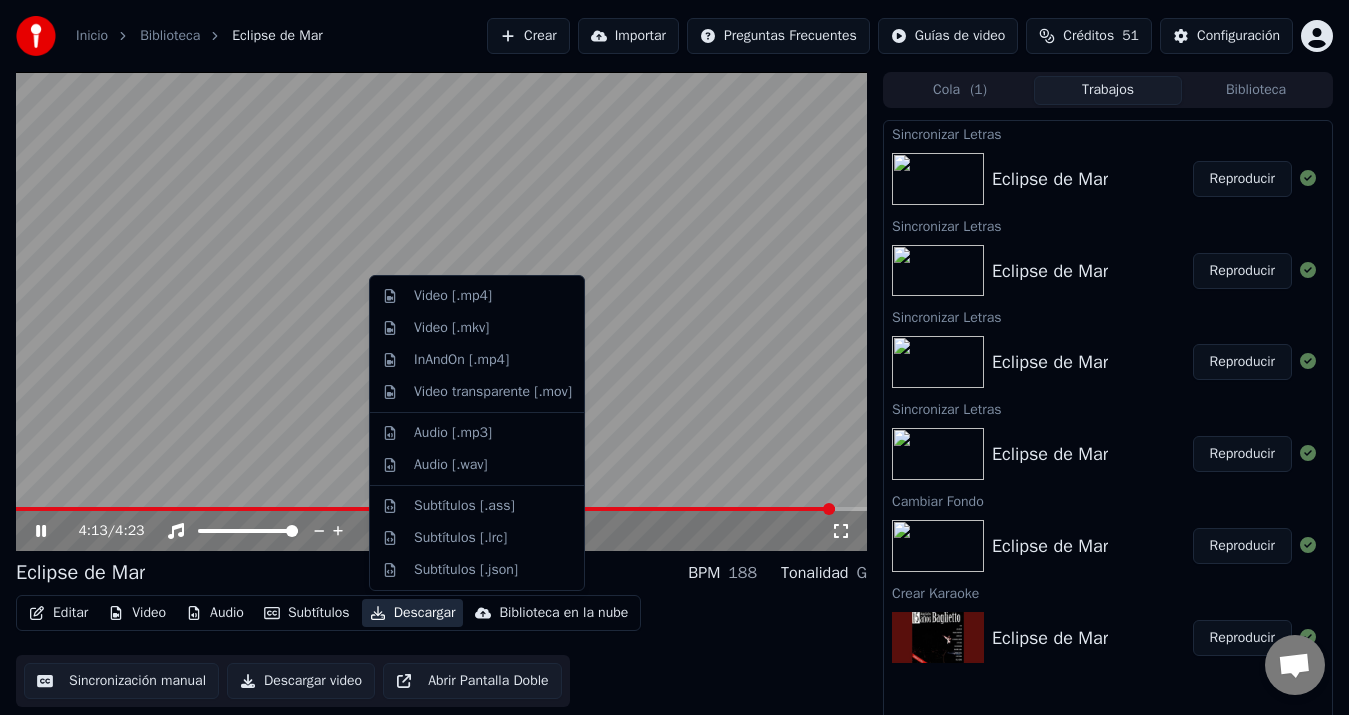 click on "Descargar" at bounding box center (413, 613) 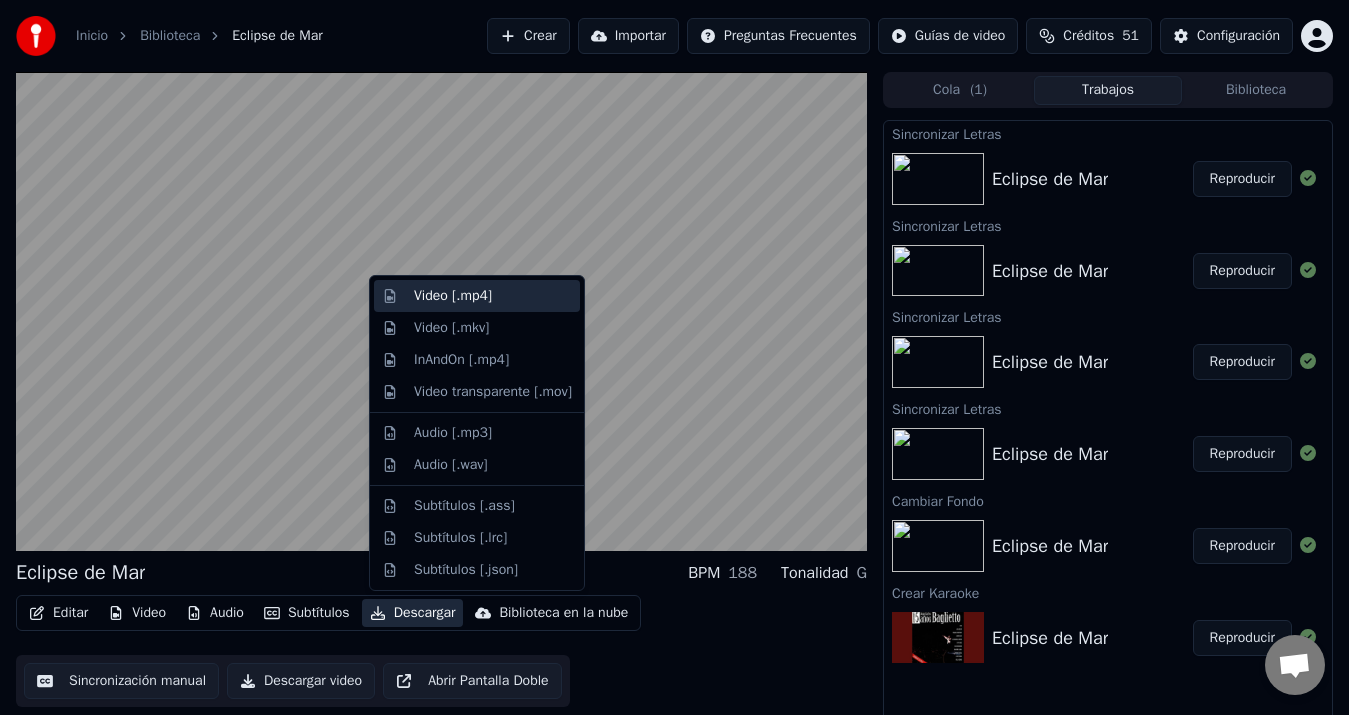 click on "Video [.mp4]" at bounding box center [453, 296] 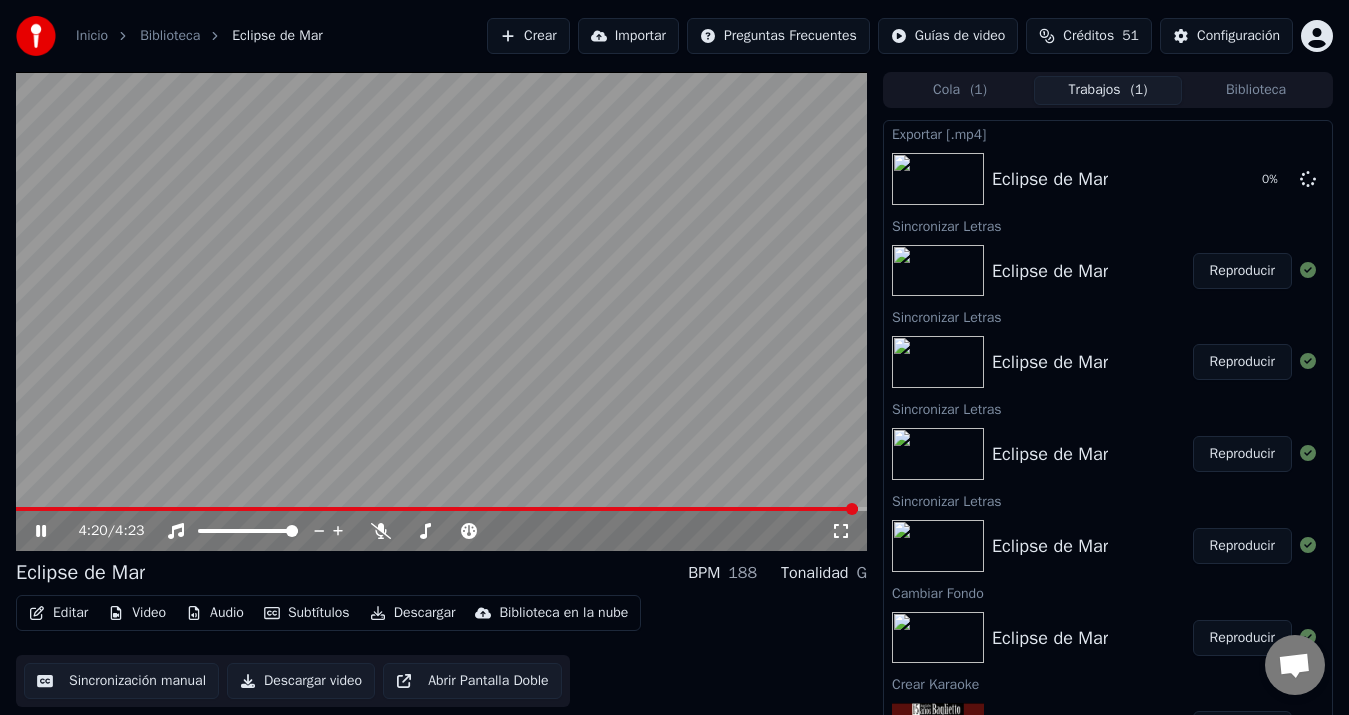 click 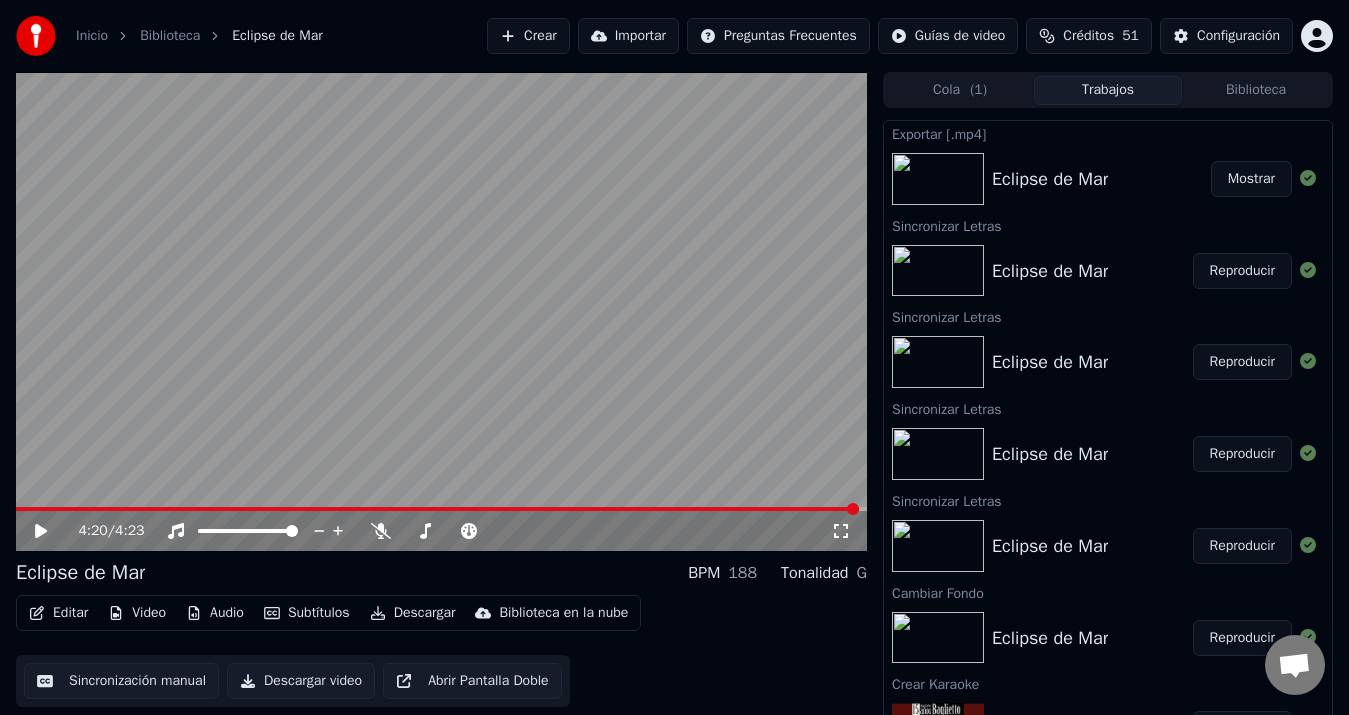 click on "Mostrar" at bounding box center (1251, 179) 